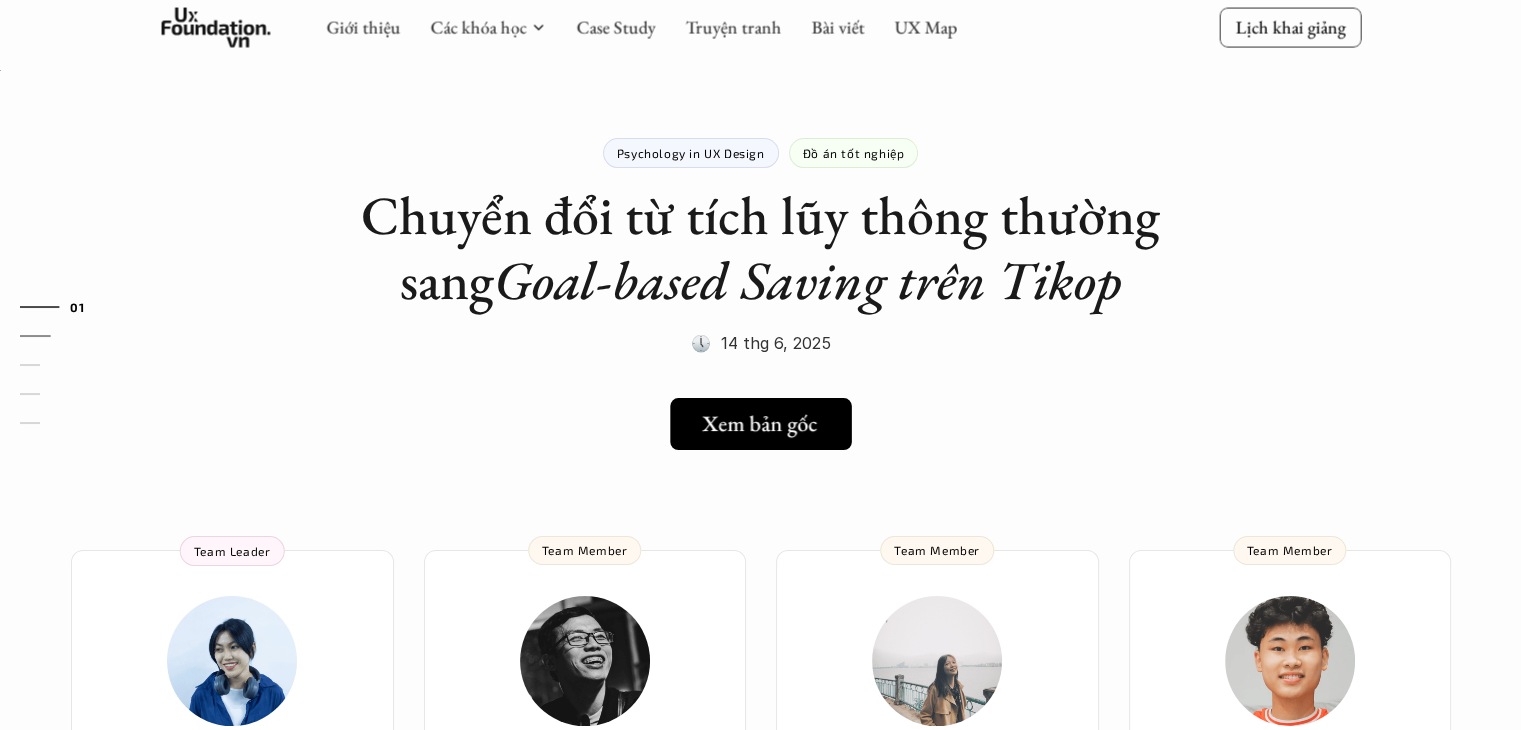 scroll, scrollTop: 0, scrollLeft: 0, axis: both 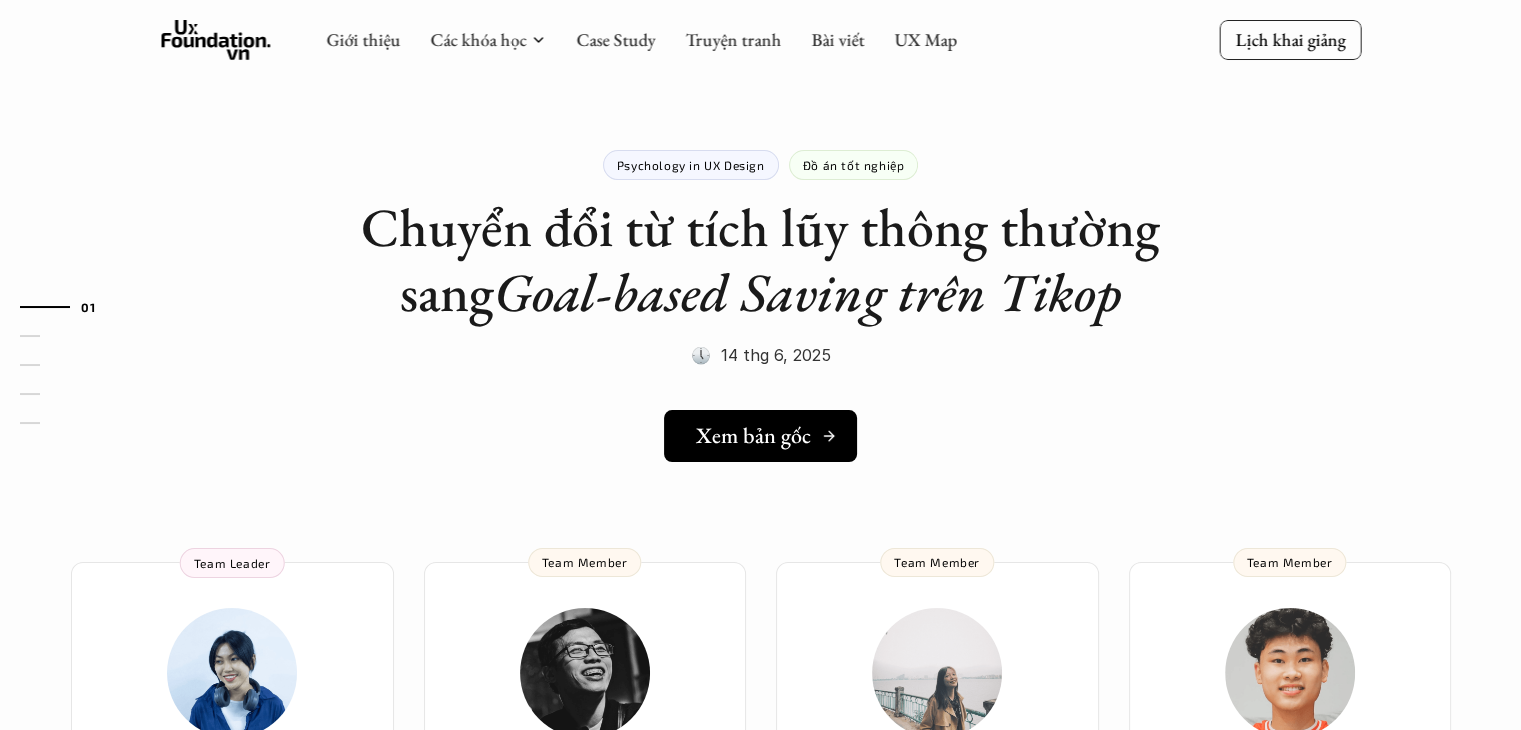 click on "Xem bản gốc" at bounding box center [760, 436] 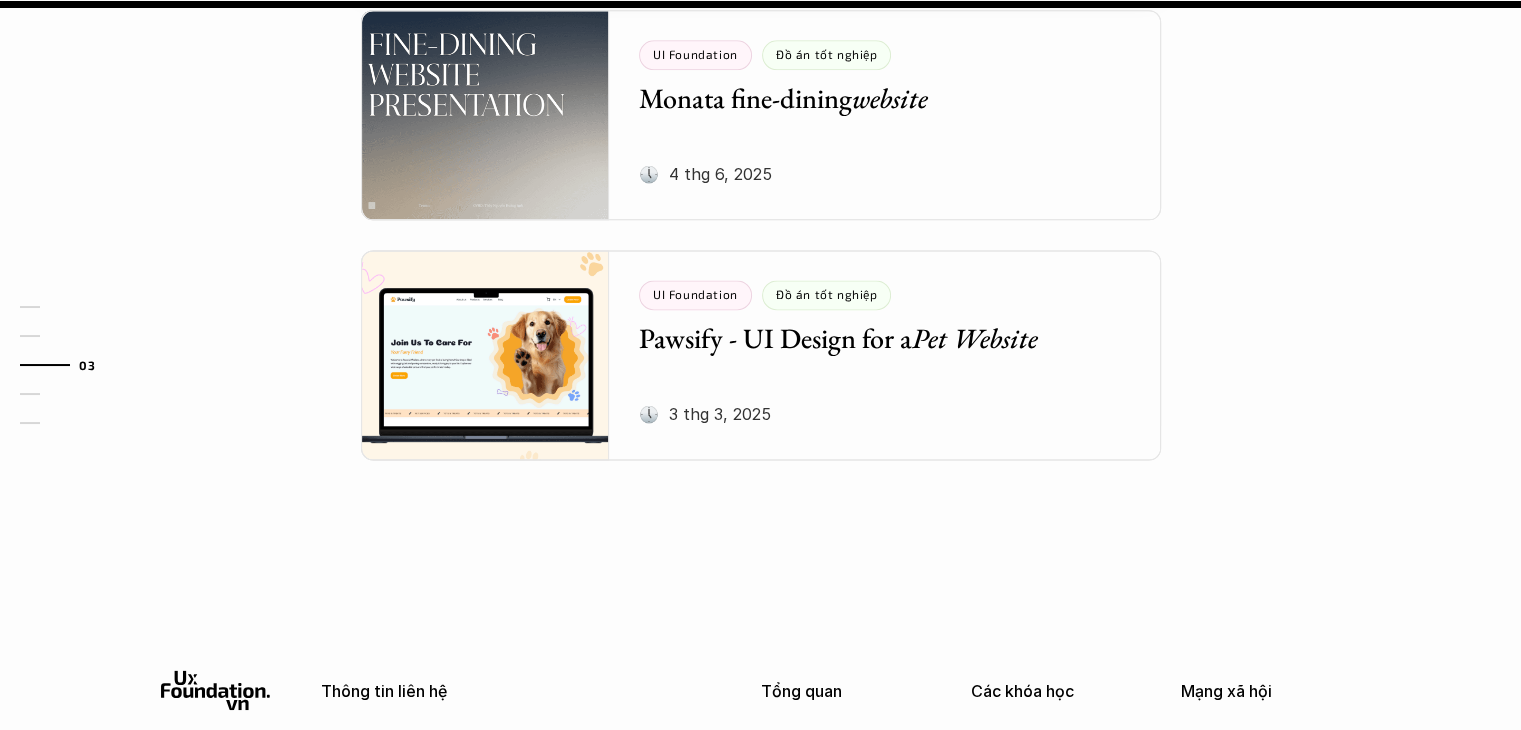 scroll, scrollTop: 2624, scrollLeft: 0, axis: vertical 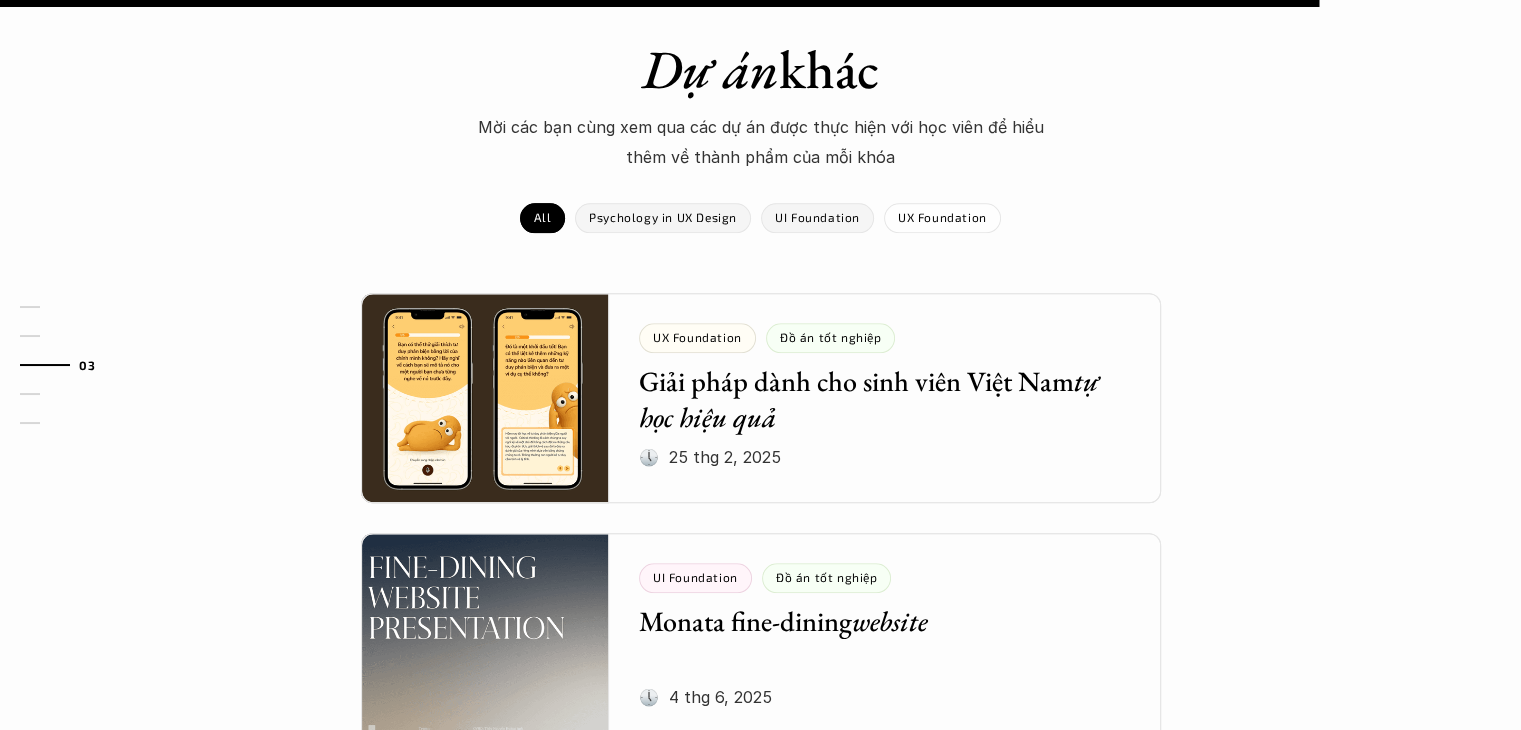 click on "Psychology in UX Design" at bounding box center (663, 217) 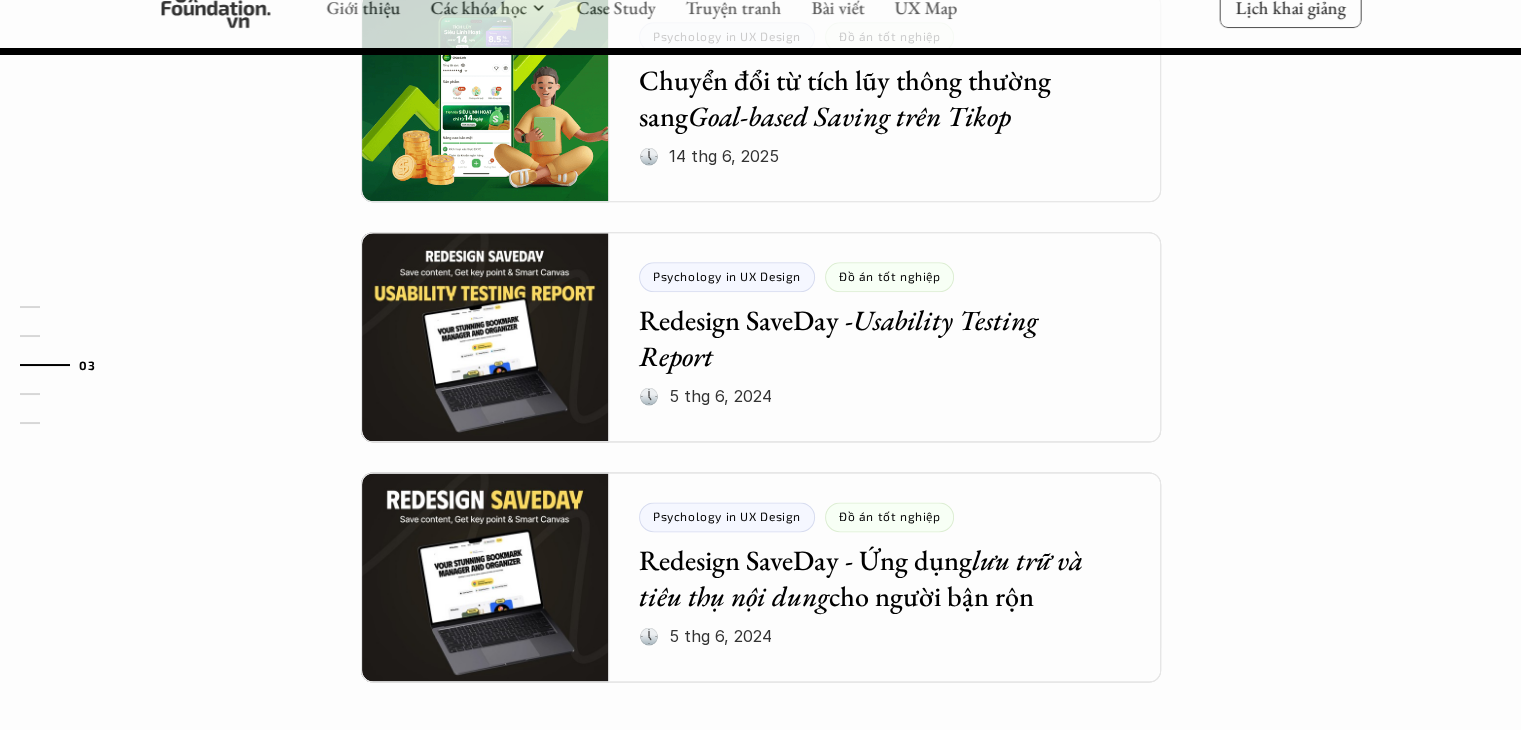 scroll, scrollTop: 2400, scrollLeft: 0, axis: vertical 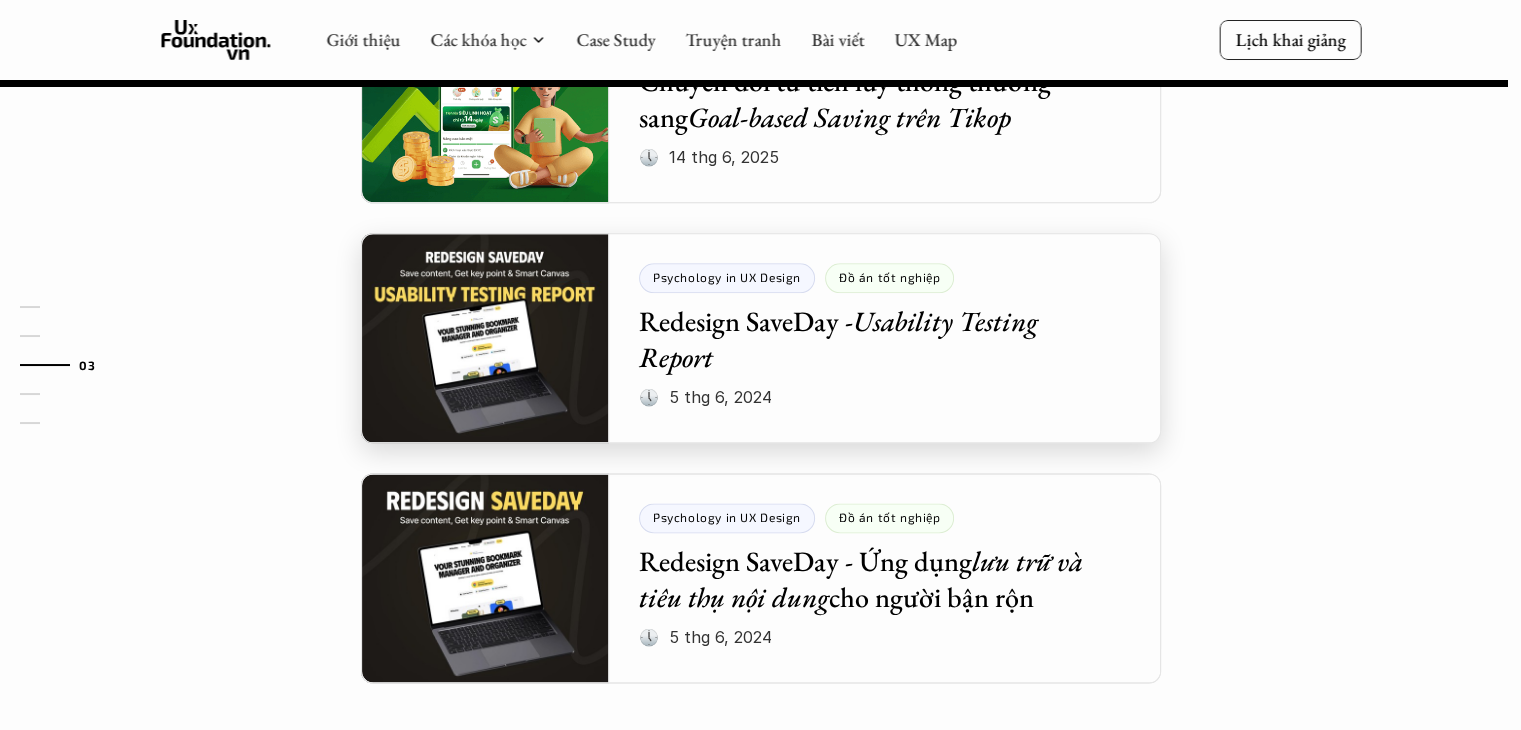 click at bounding box center [761, 338] 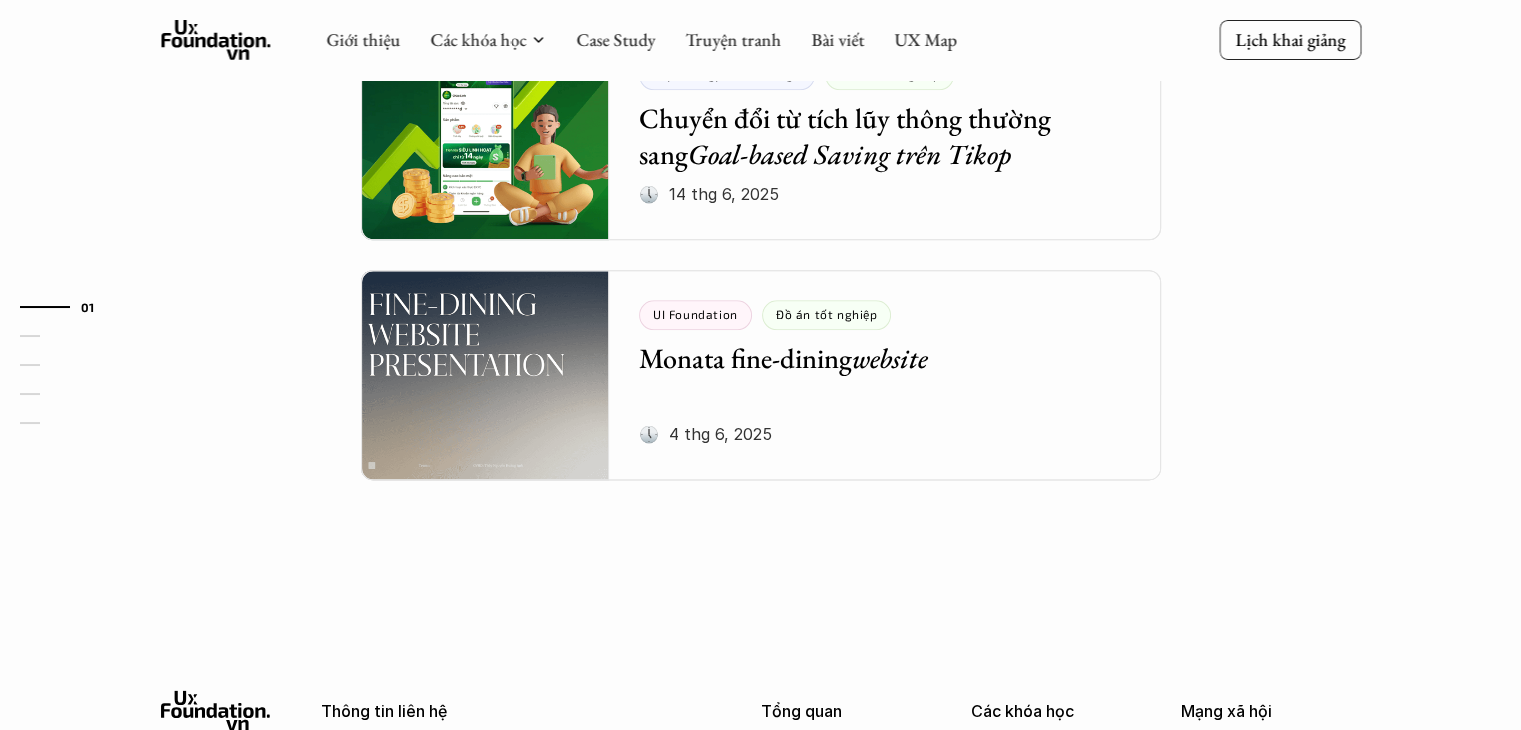 scroll, scrollTop: 0, scrollLeft: 0, axis: both 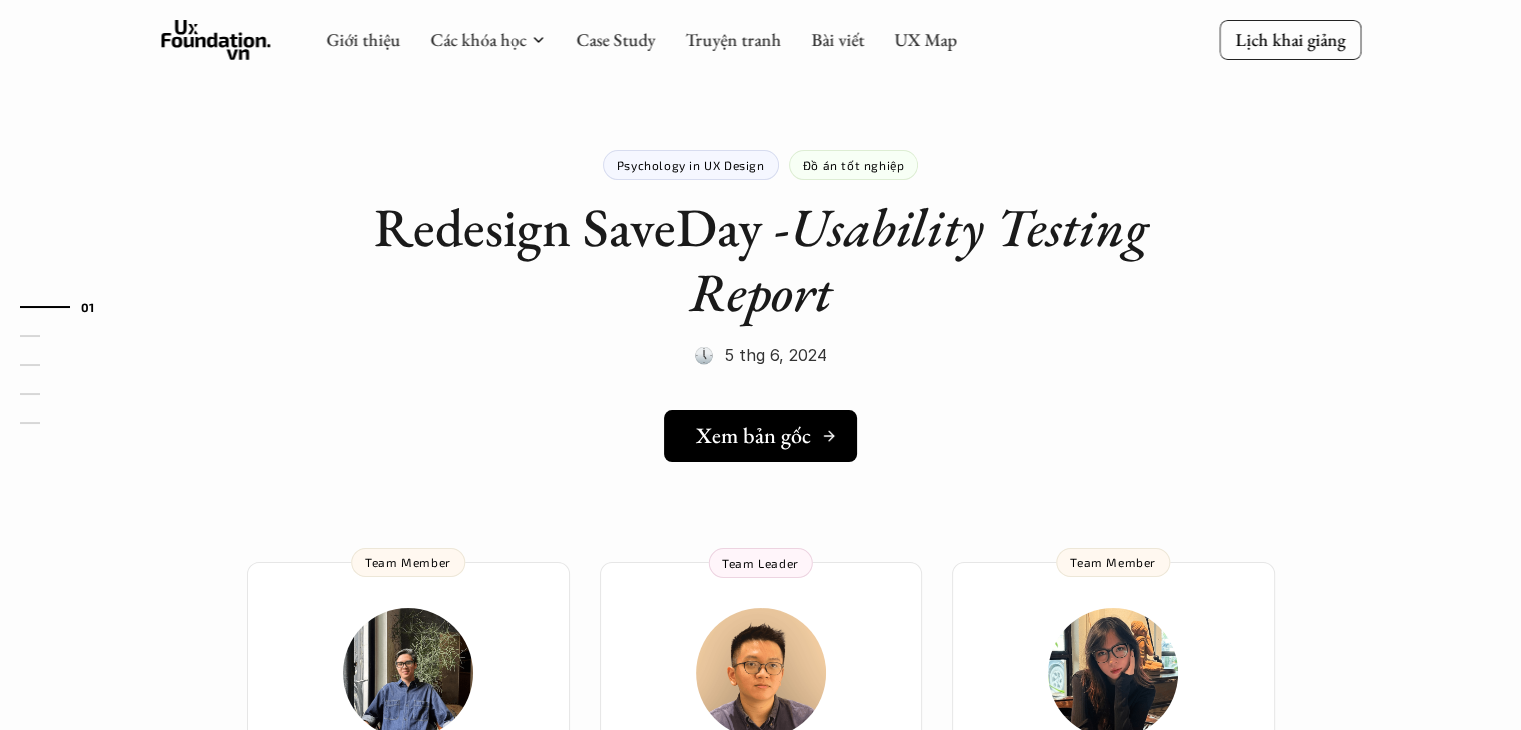 click on "Xem bản gốc" at bounding box center [753, 436] 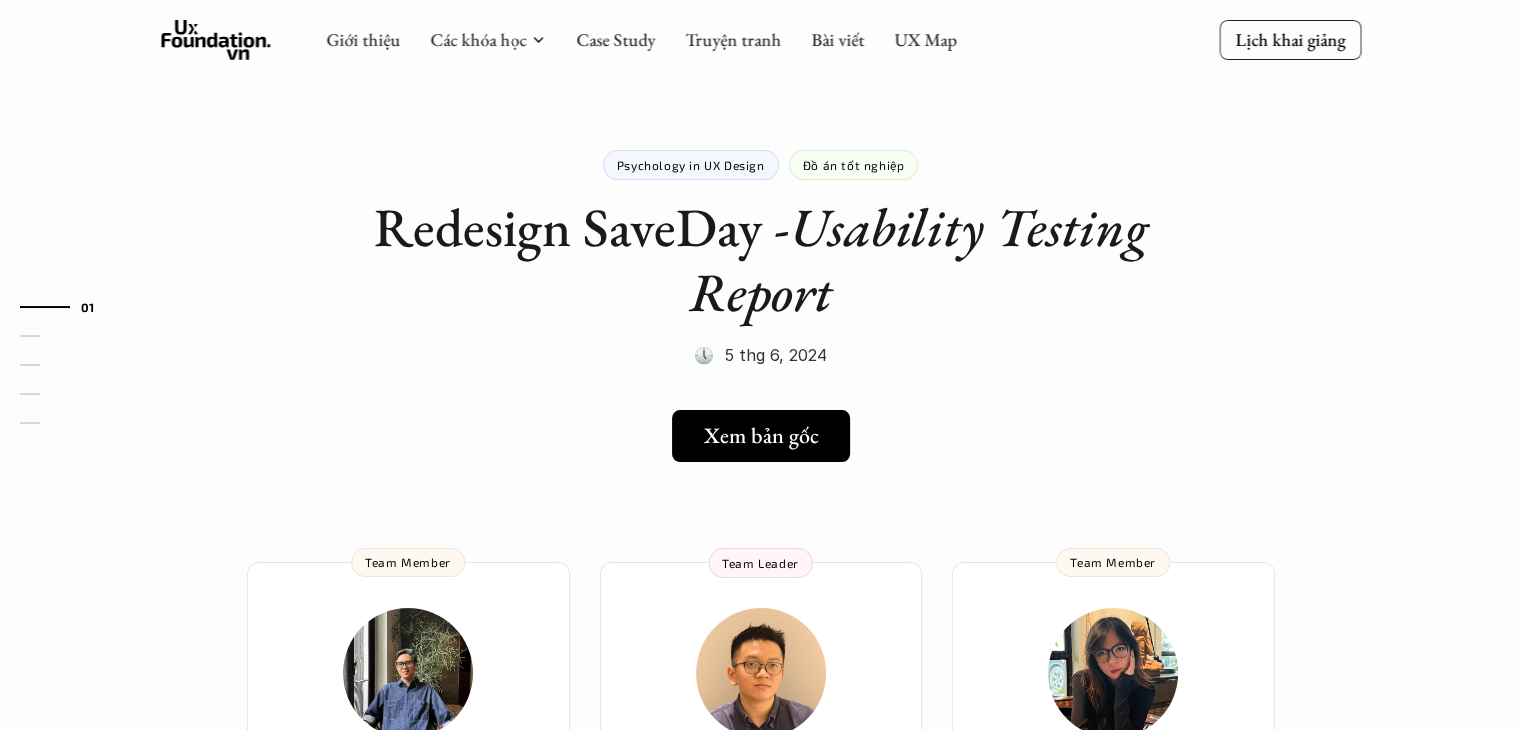 scroll, scrollTop: 2400, scrollLeft: 0, axis: vertical 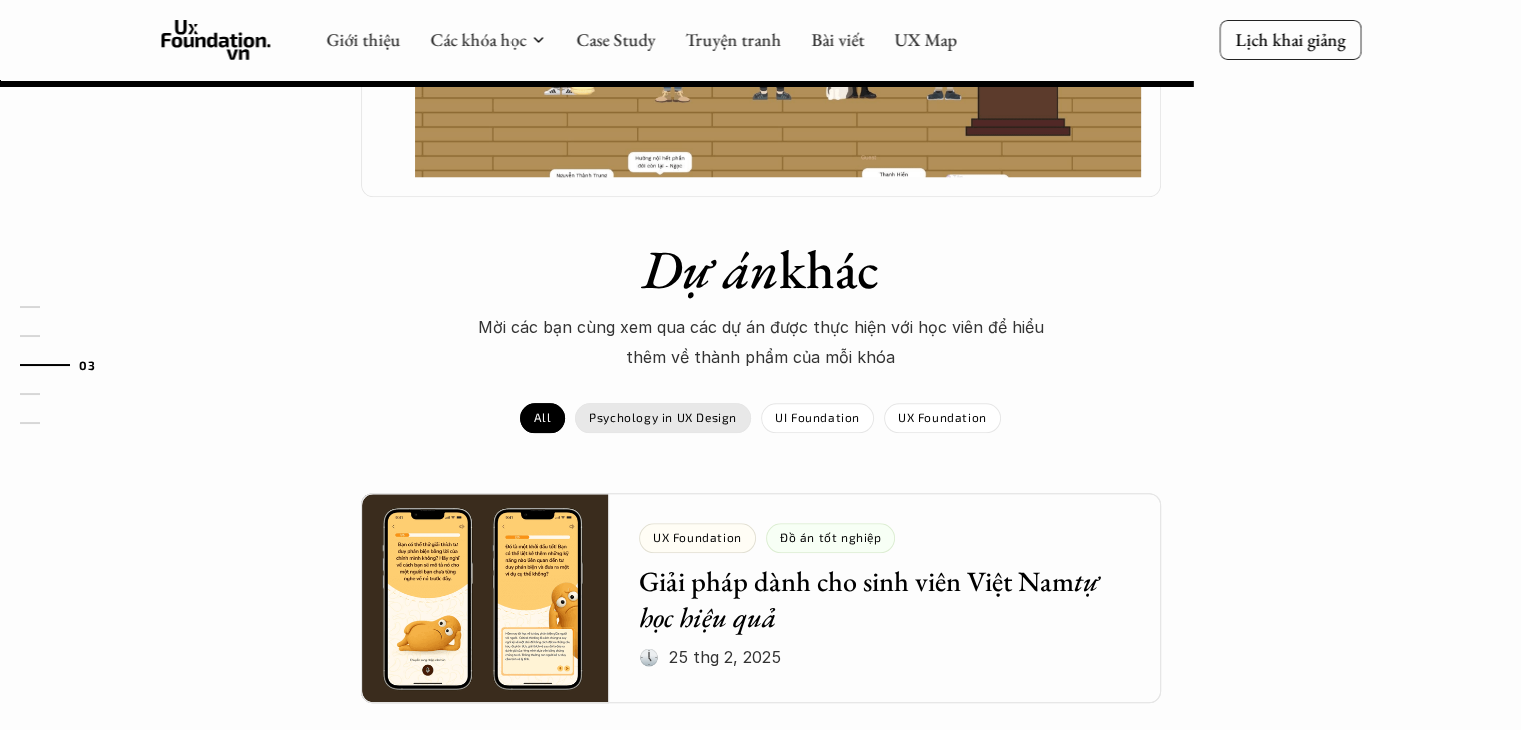 click on "Psychology in UX Design" at bounding box center [663, 417] 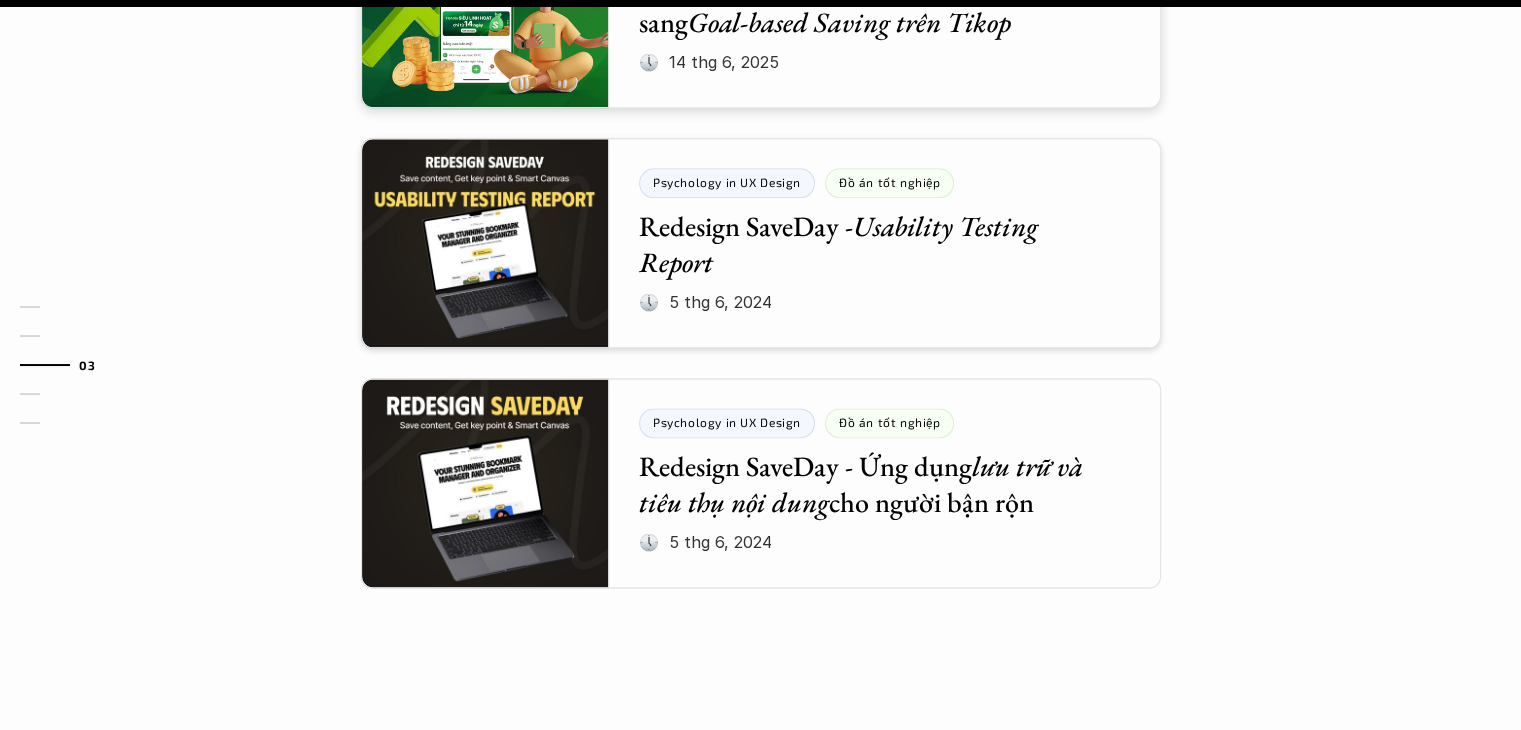 scroll, scrollTop: 2500, scrollLeft: 0, axis: vertical 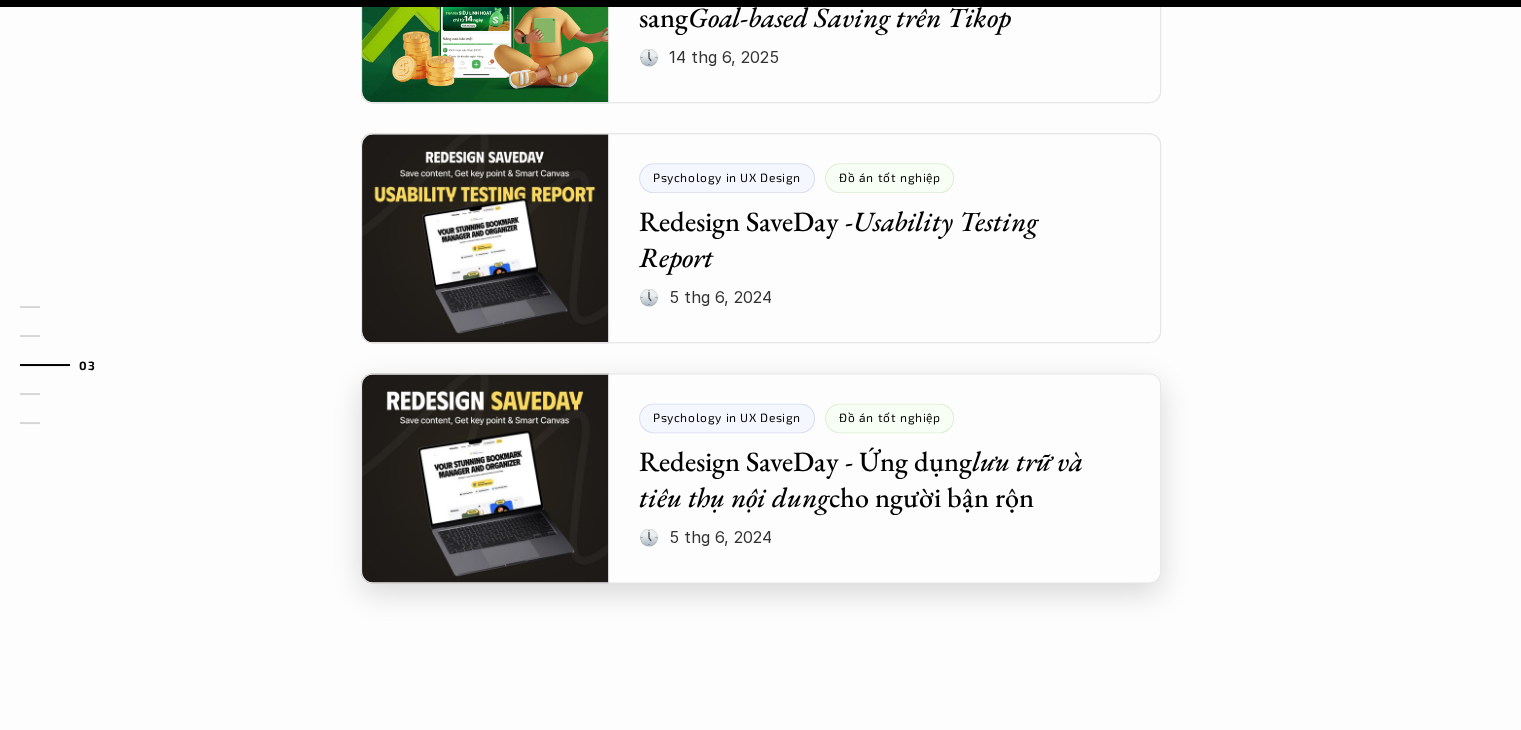 click at bounding box center (761, 478) 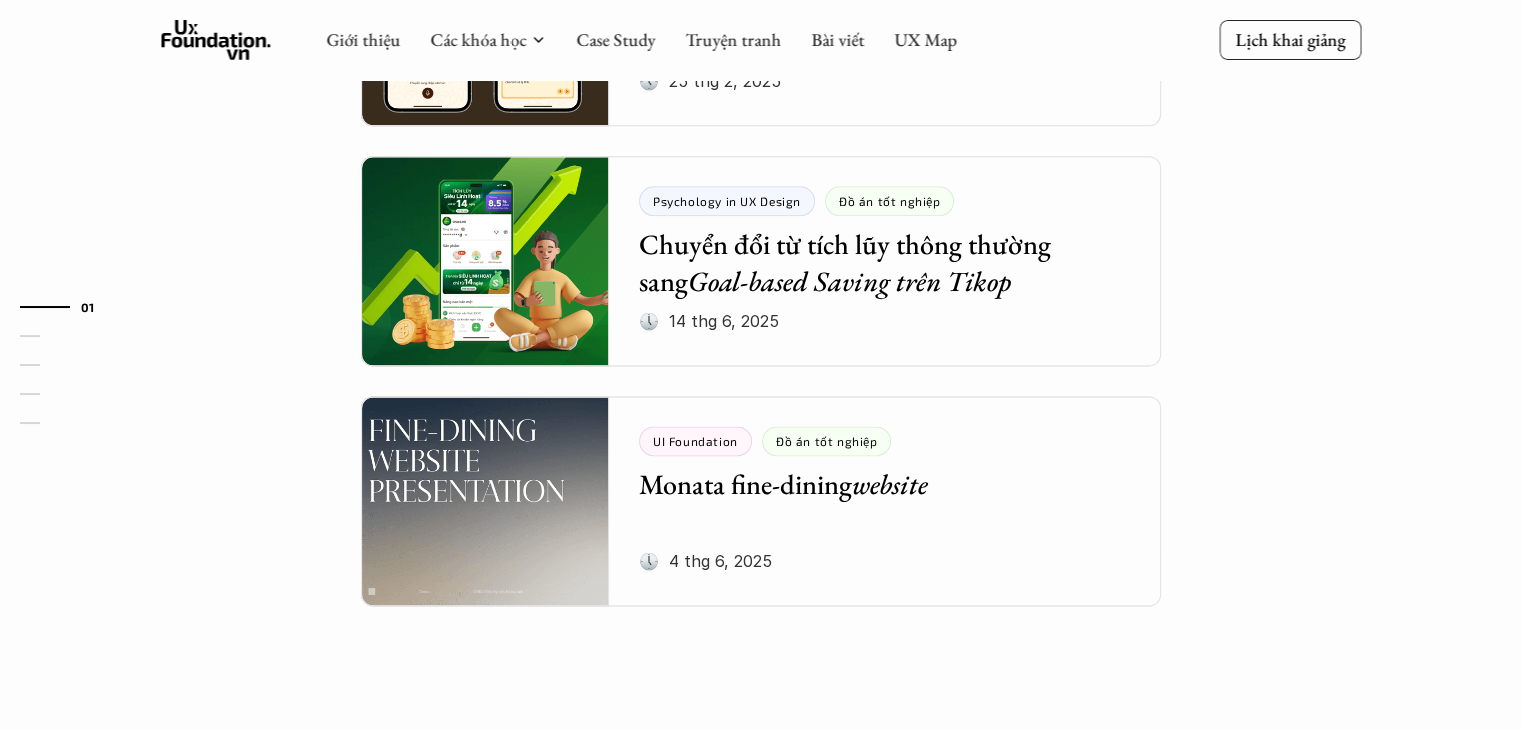 scroll, scrollTop: 0, scrollLeft: 0, axis: both 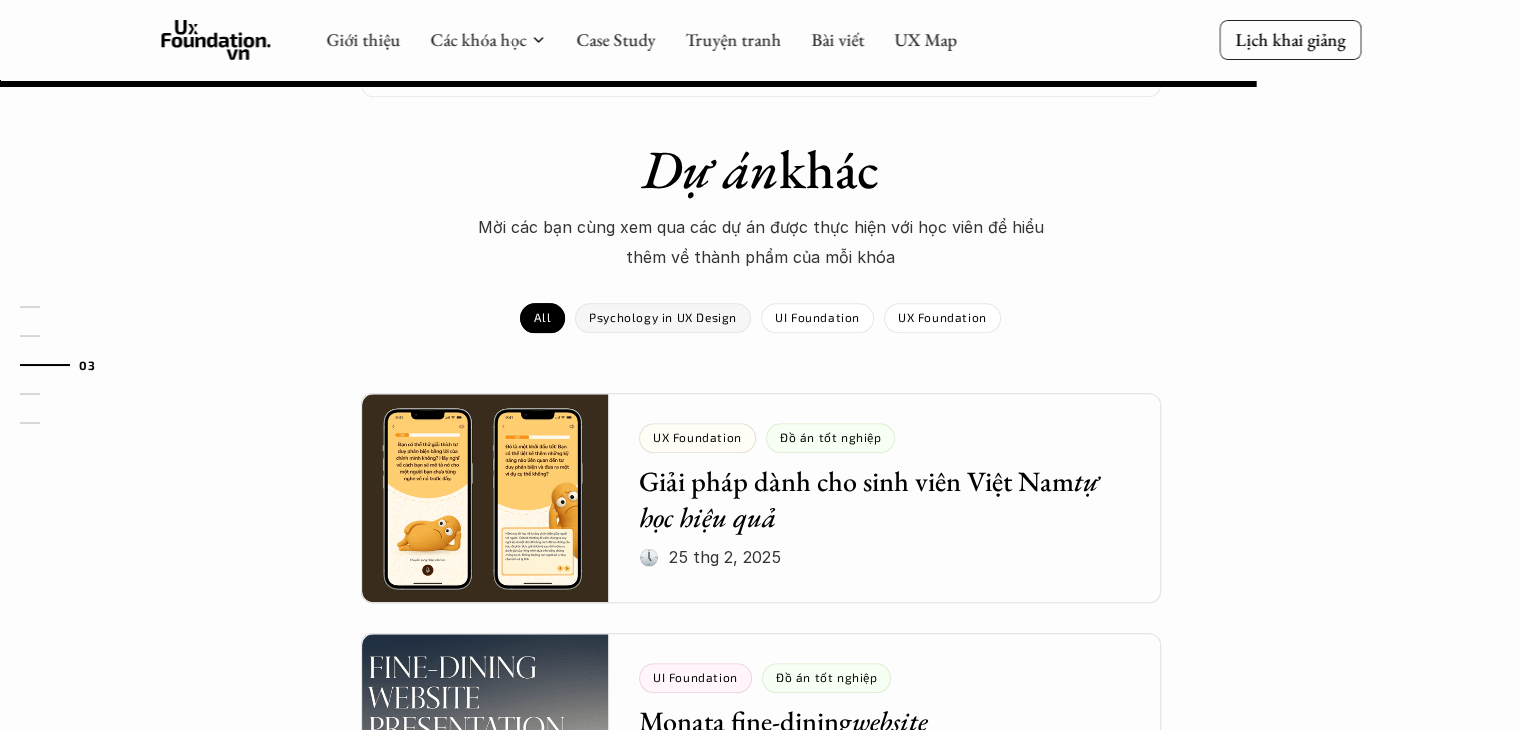 click on "Psychology in UX Design" at bounding box center [663, 318] 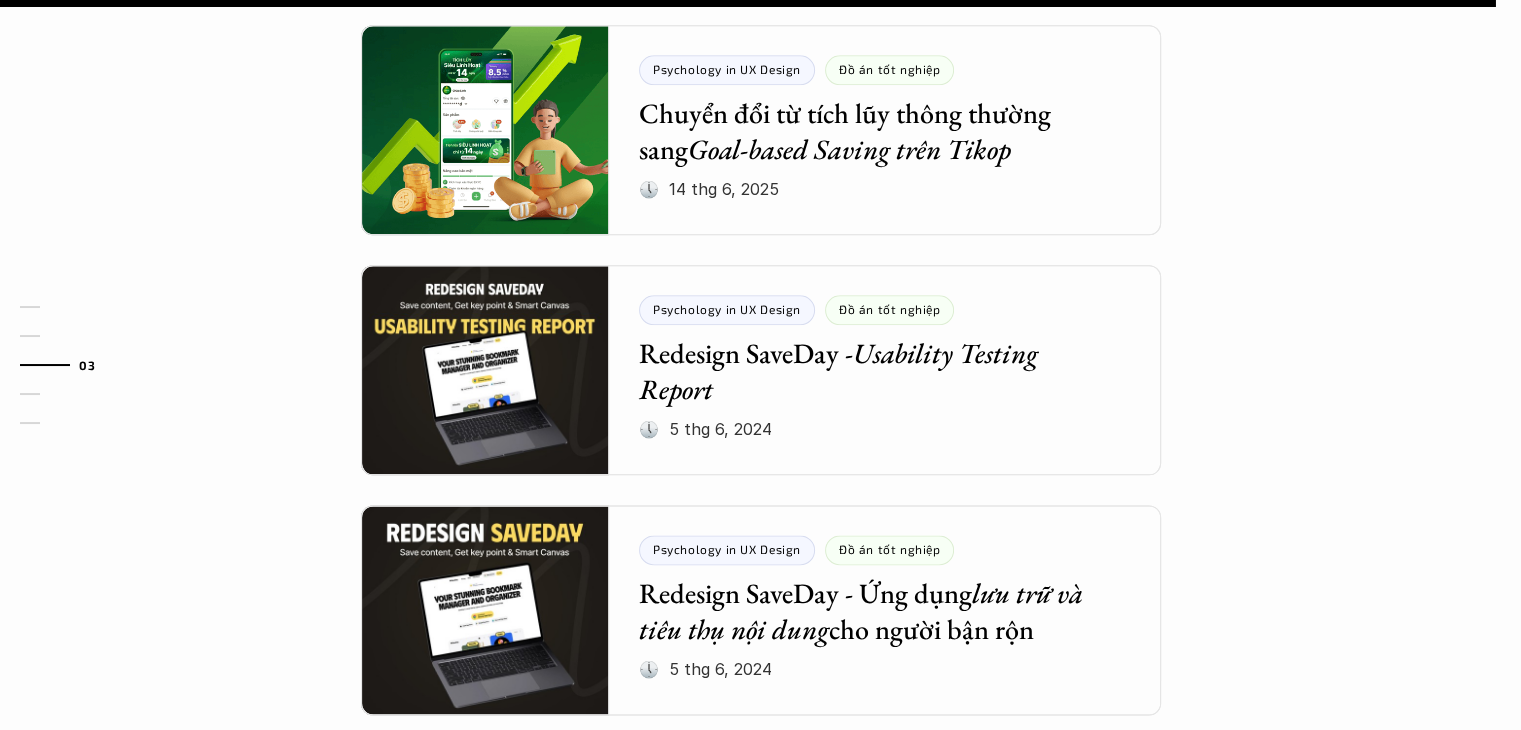 scroll, scrollTop: 2400, scrollLeft: 0, axis: vertical 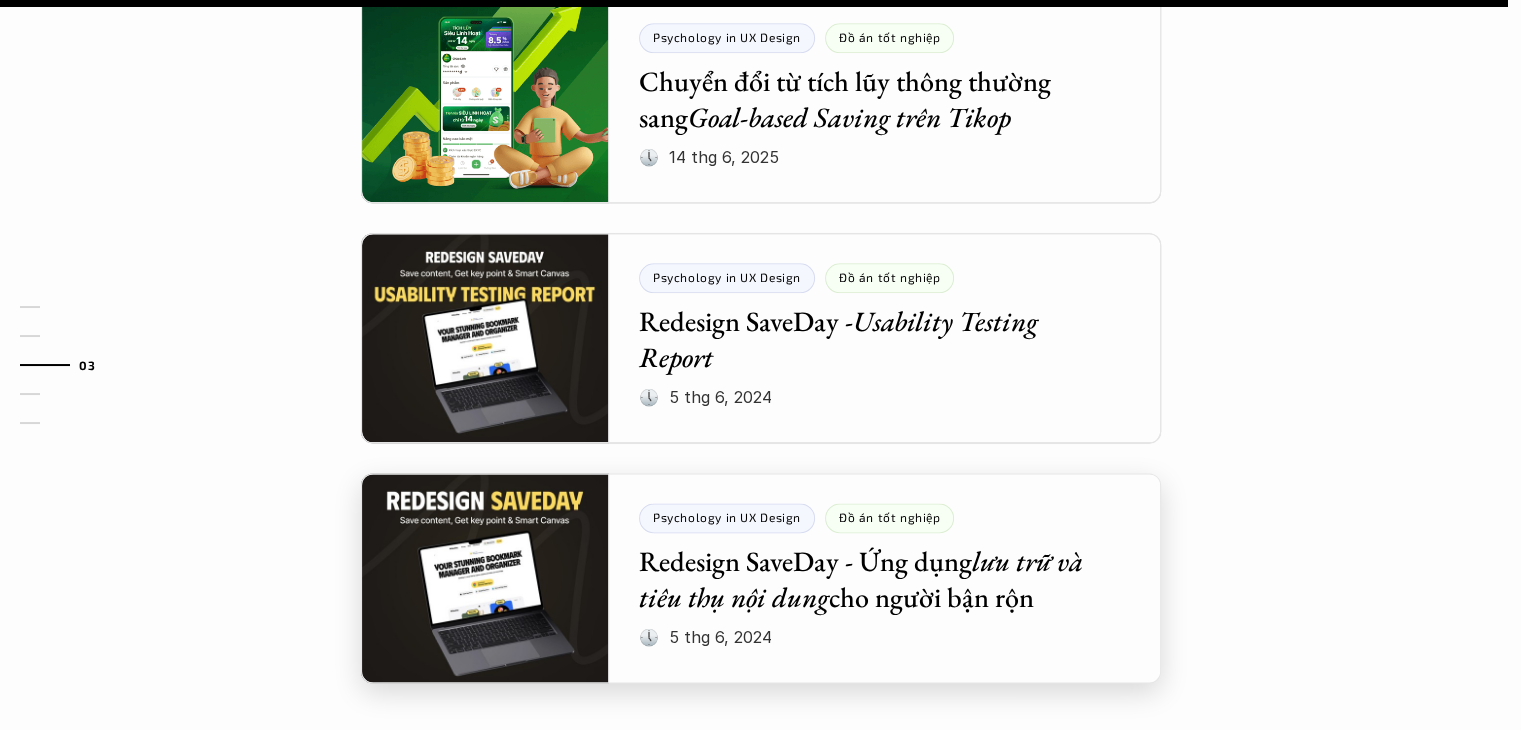 click at bounding box center (761, 578) 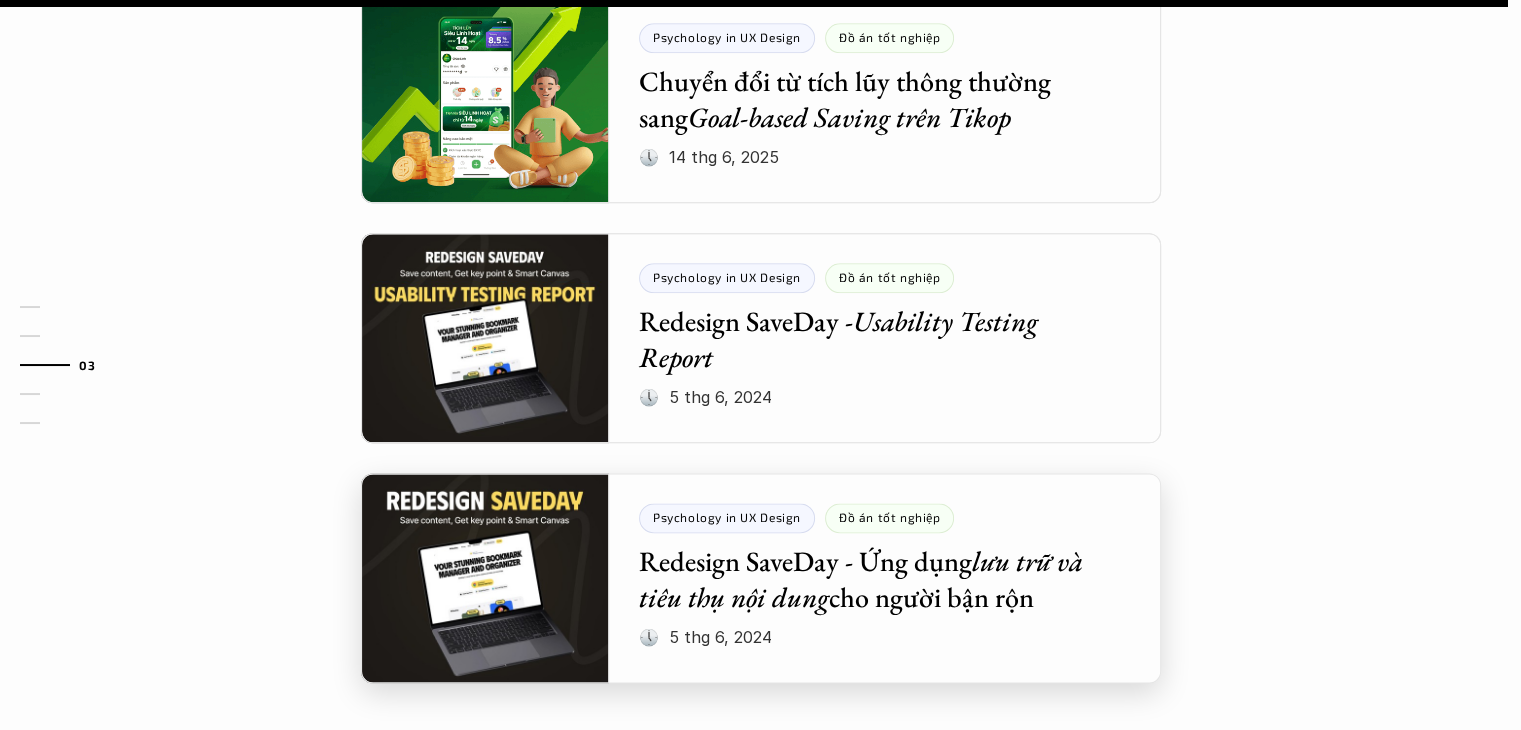 scroll, scrollTop: 0, scrollLeft: 0, axis: both 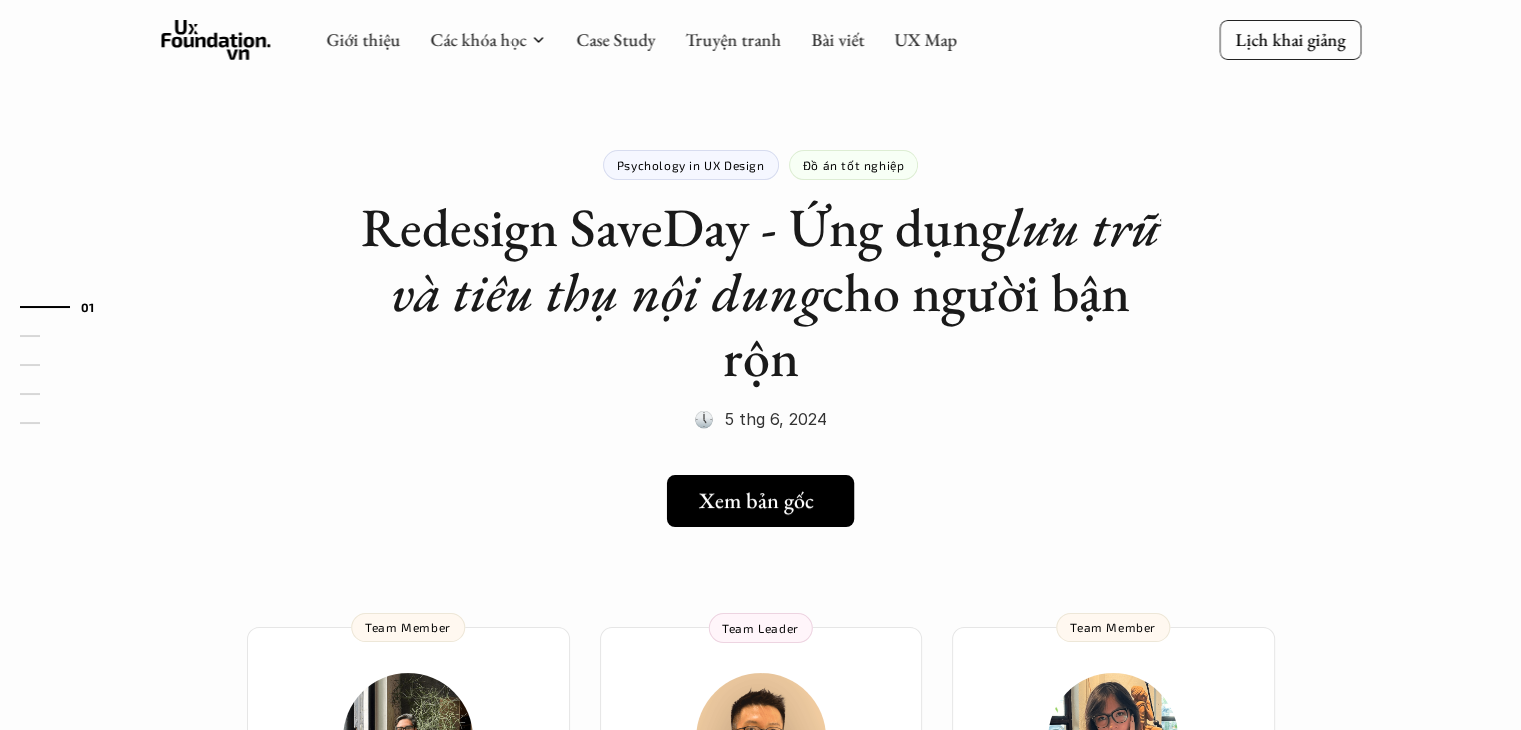 click on "Xem bản gốc" at bounding box center (756, 501) 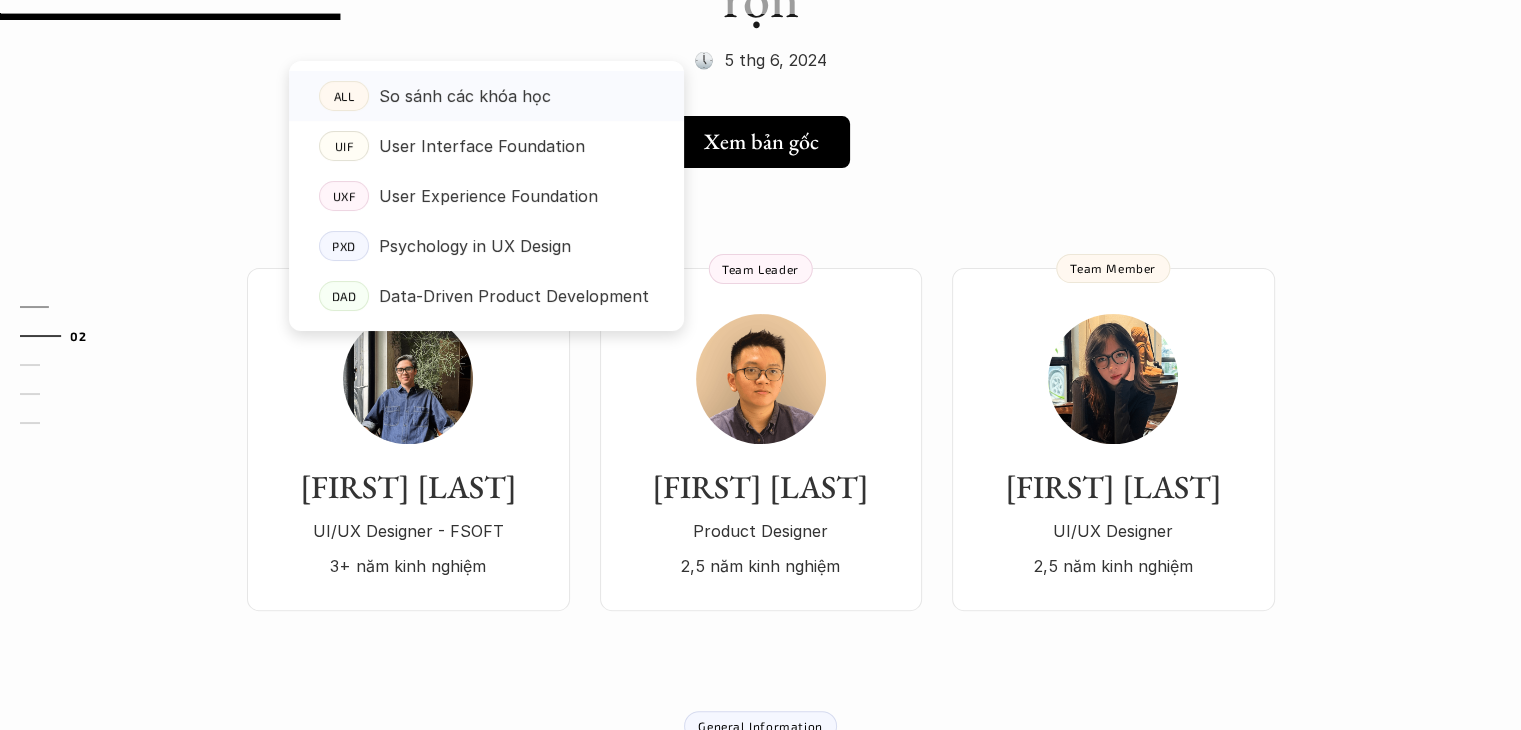 scroll, scrollTop: 560, scrollLeft: 0, axis: vertical 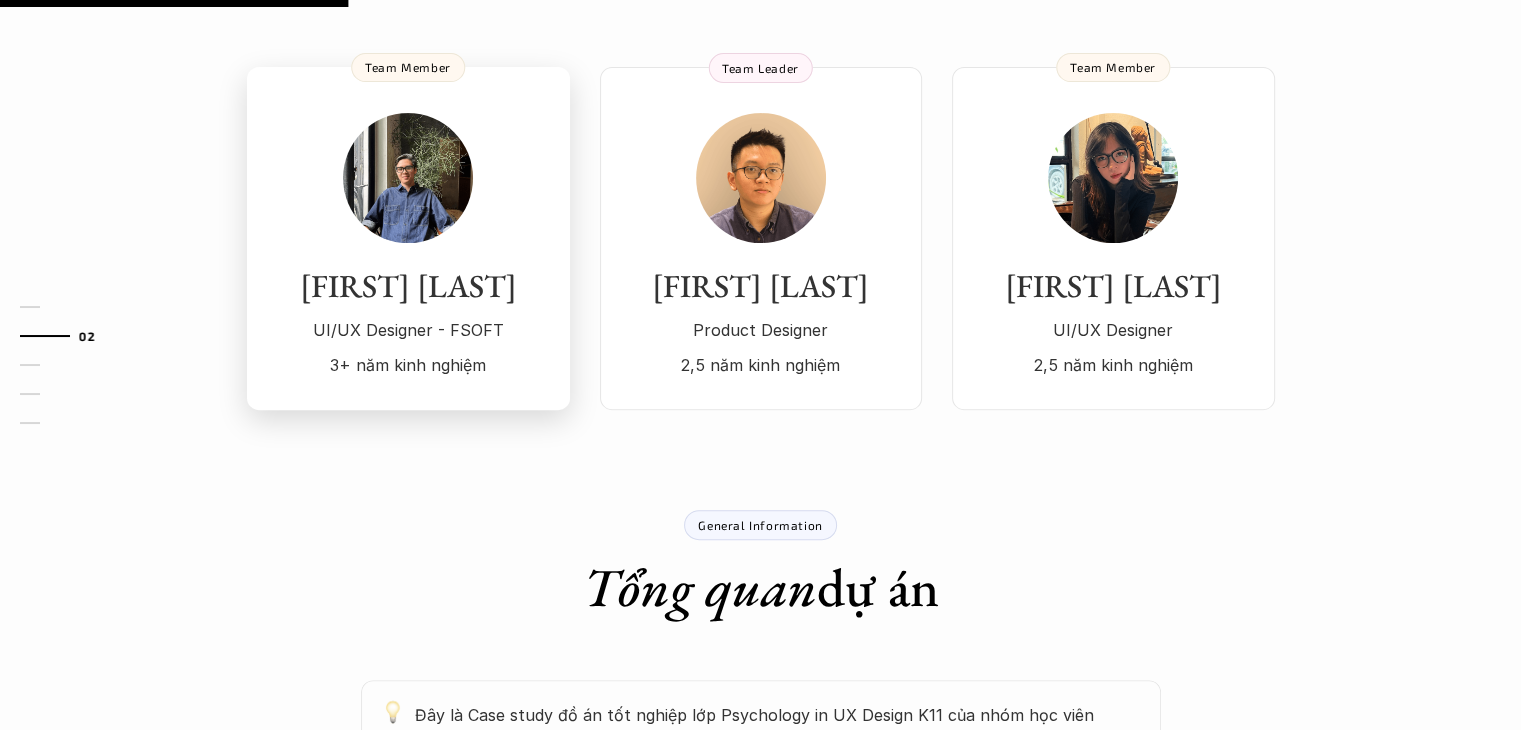 click on "[FIRST] [LAST] UI/UX Designer - FSOFT 3+ năm kinh nghiệm Team Member" at bounding box center (408, 238) 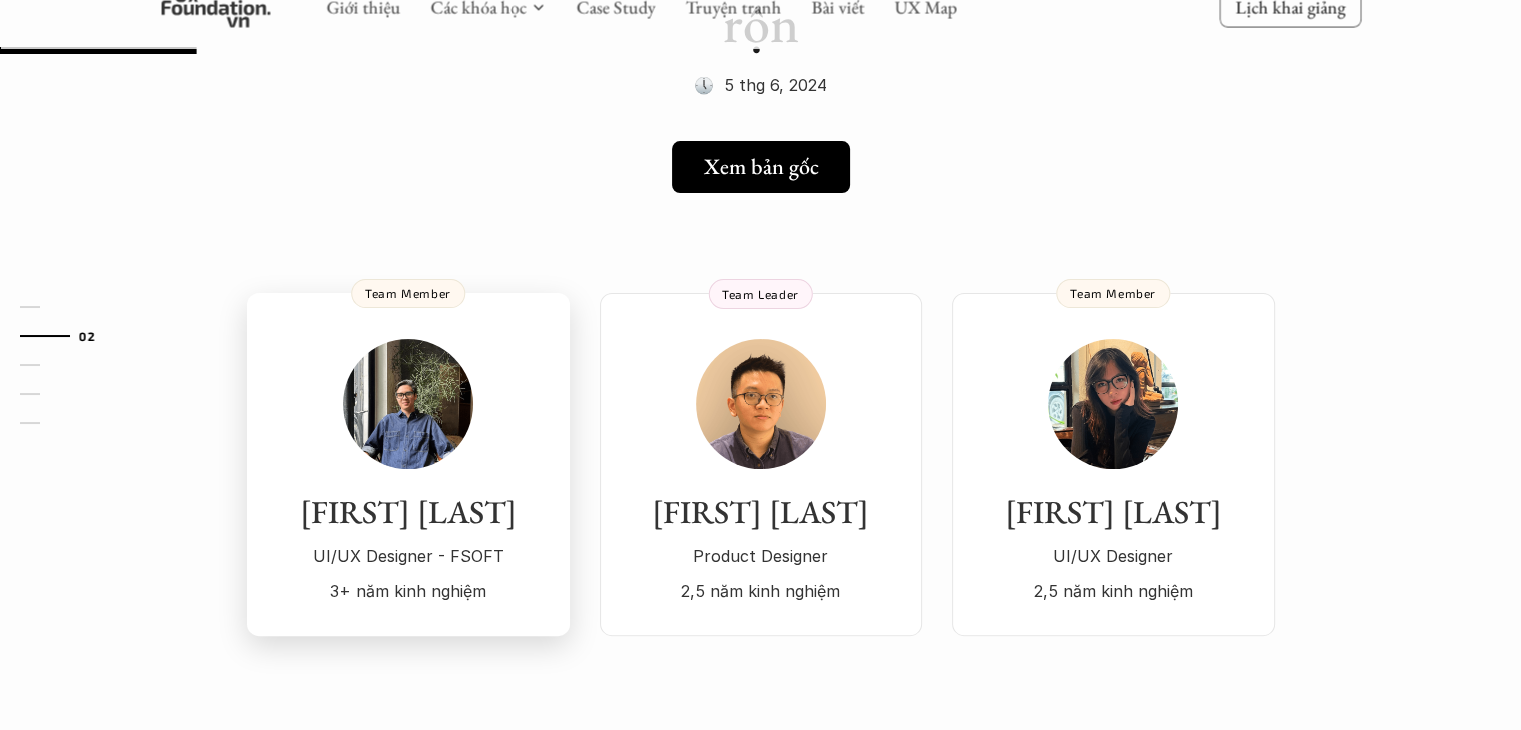 scroll, scrollTop: 316, scrollLeft: 0, axis: vertical 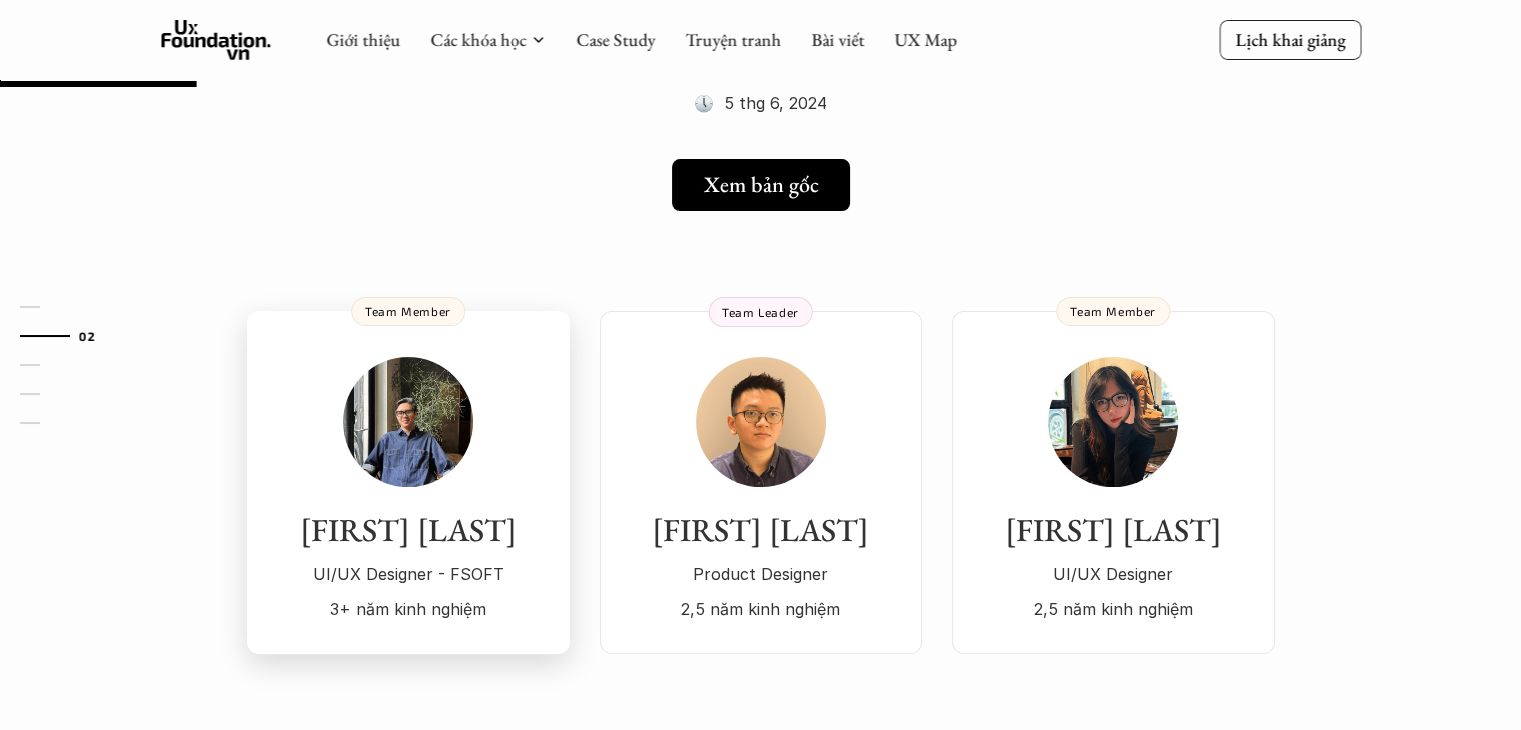 click on "[FIRST] [LAST] UI/UX Designer - FSOFT 3+ năm kinh nghiệm" at bounding box center (408, 567) 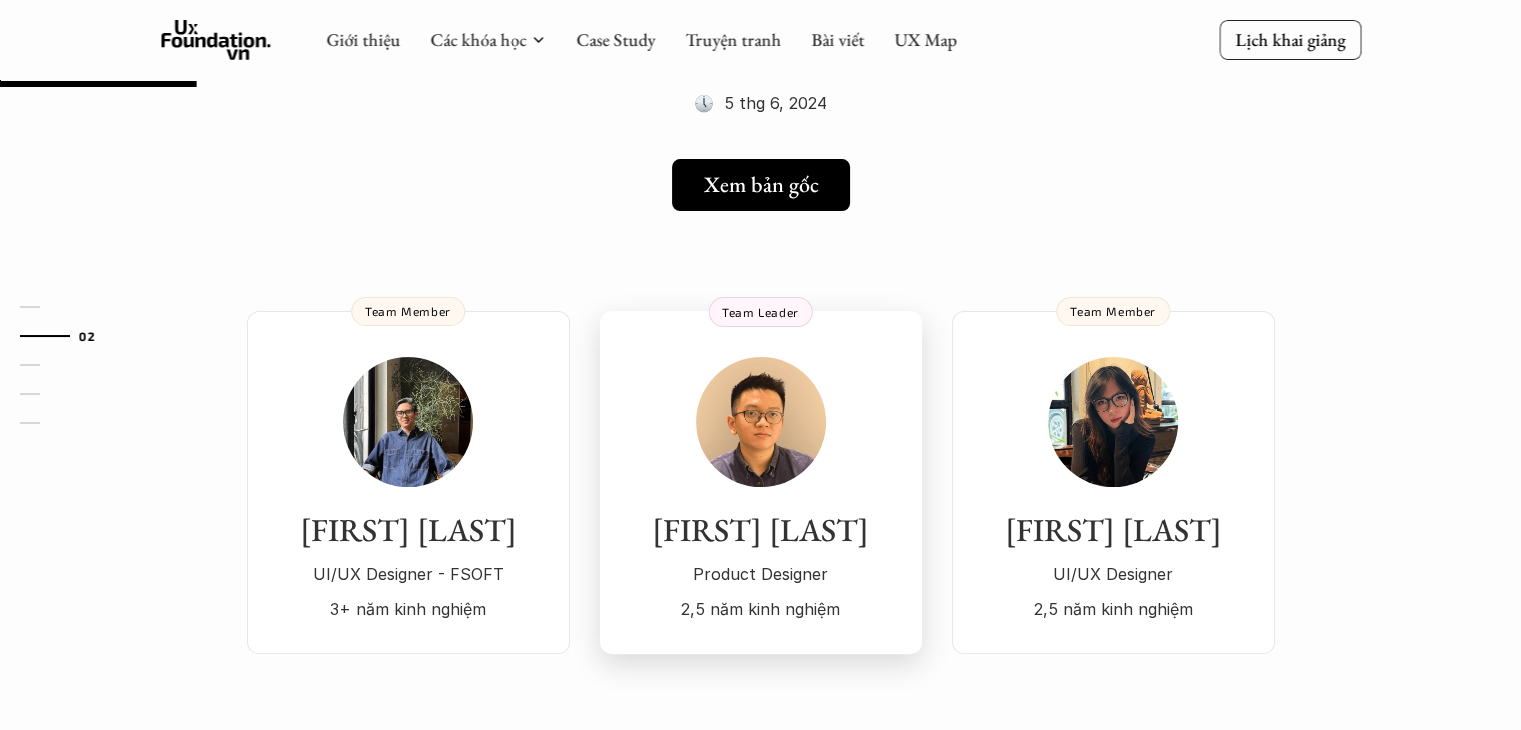click at bounding box center [761, 422] 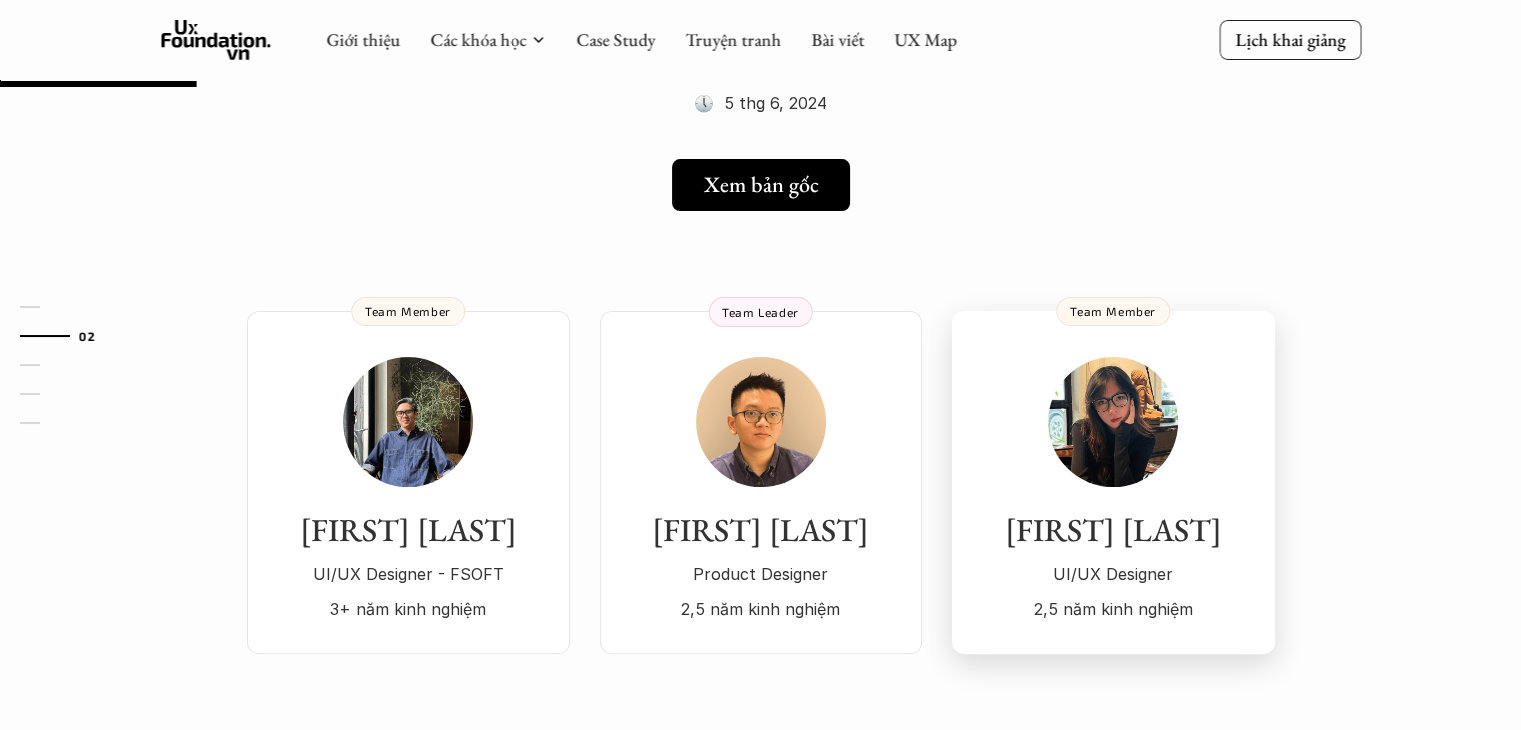 click on "[FIRST] [LAST] UI/UX Designer 2,5 năm kinh nghiệm" at bounding box center (1113, 490) 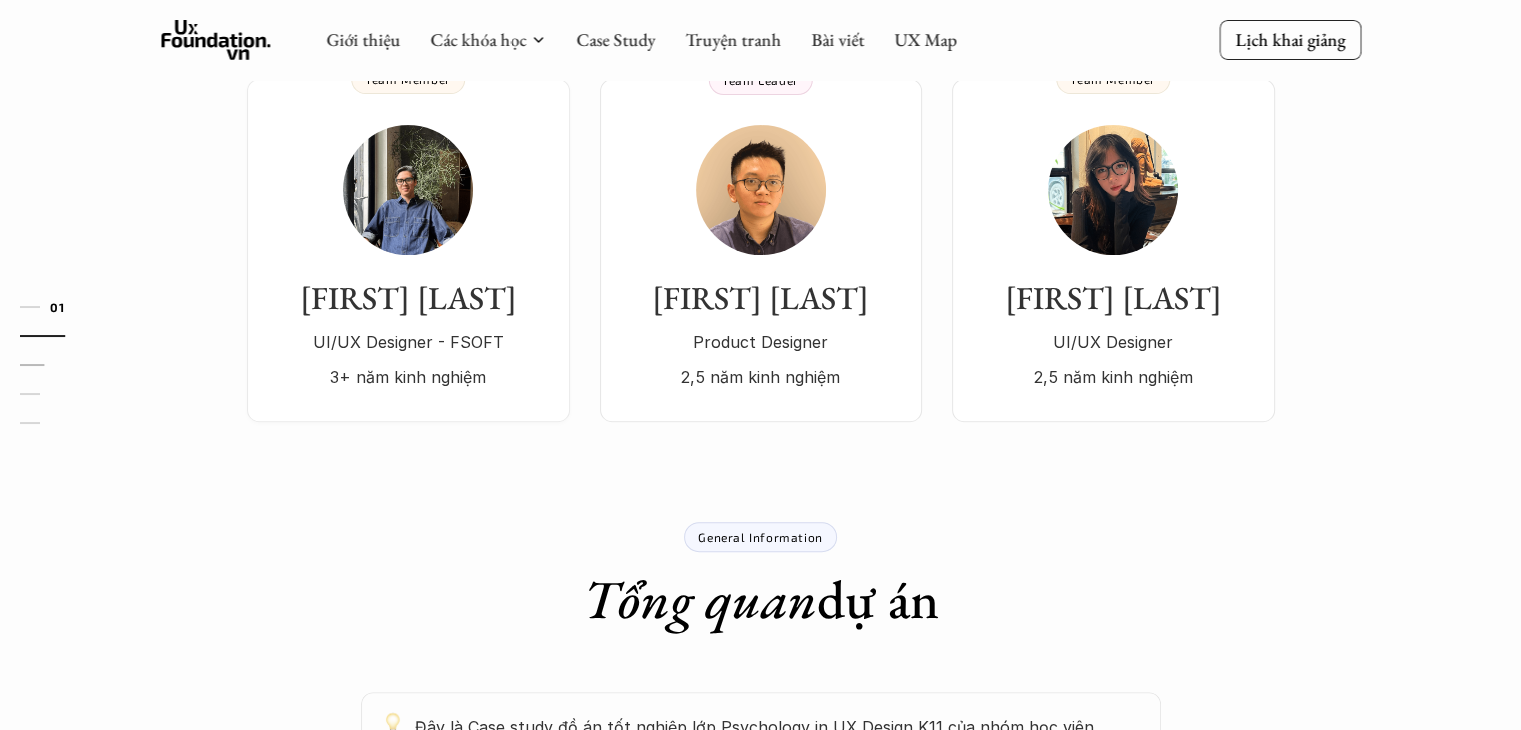 scroll, scrollTop: 0, scrollLeft: 0, axis: both 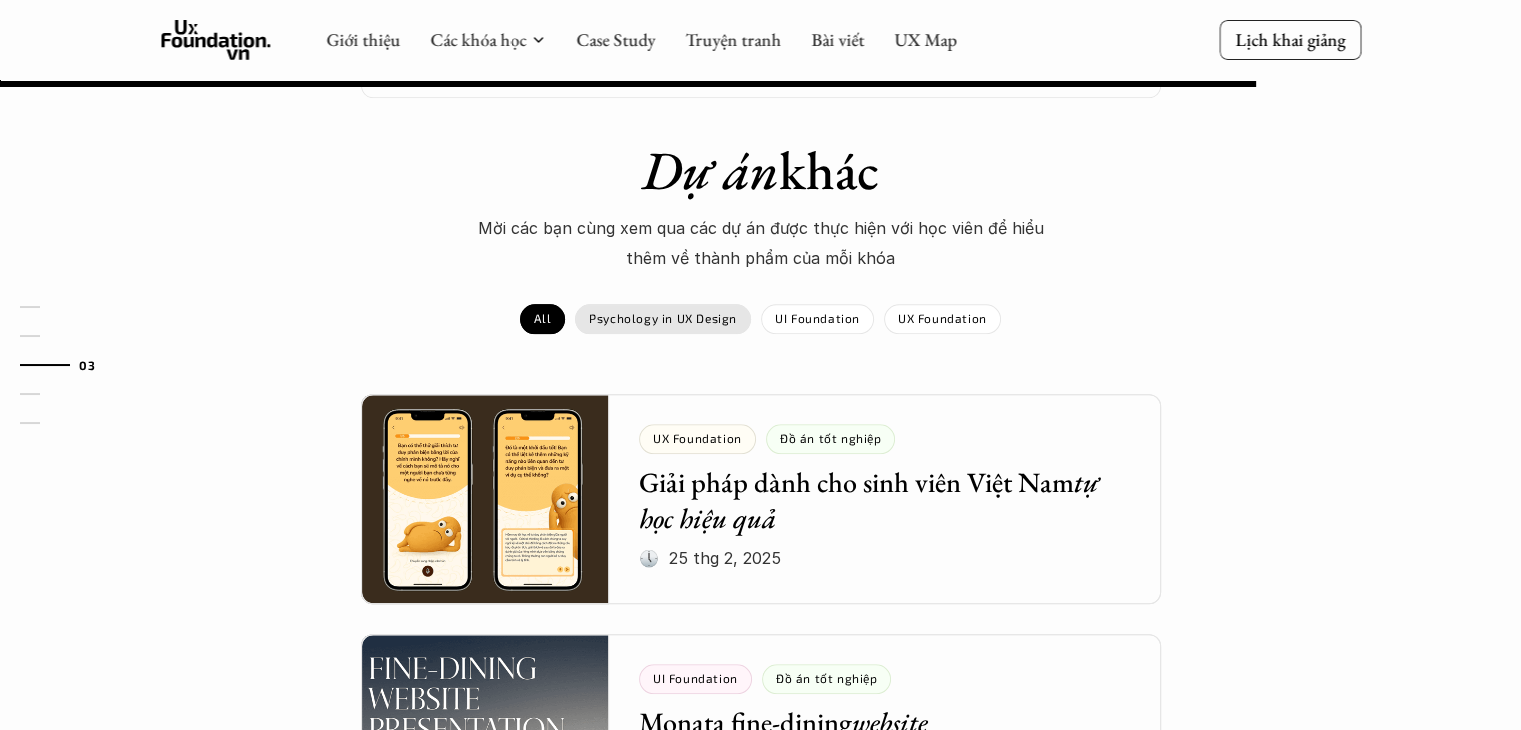 click on "Psychology in UX Design" at bounding box center [663, 318] 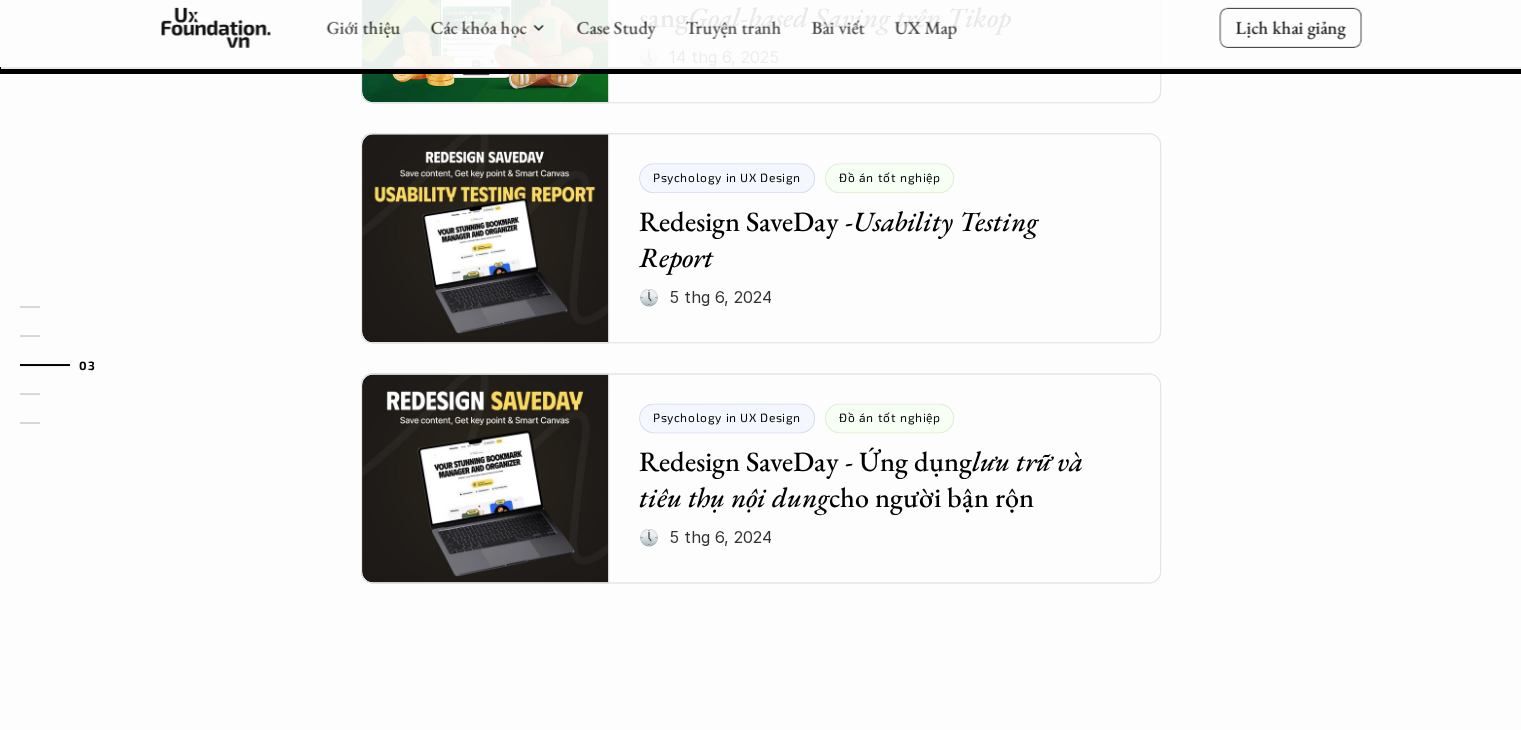 scroll, scrollTop: 2504, scrollLeft: 0, axis: vertical 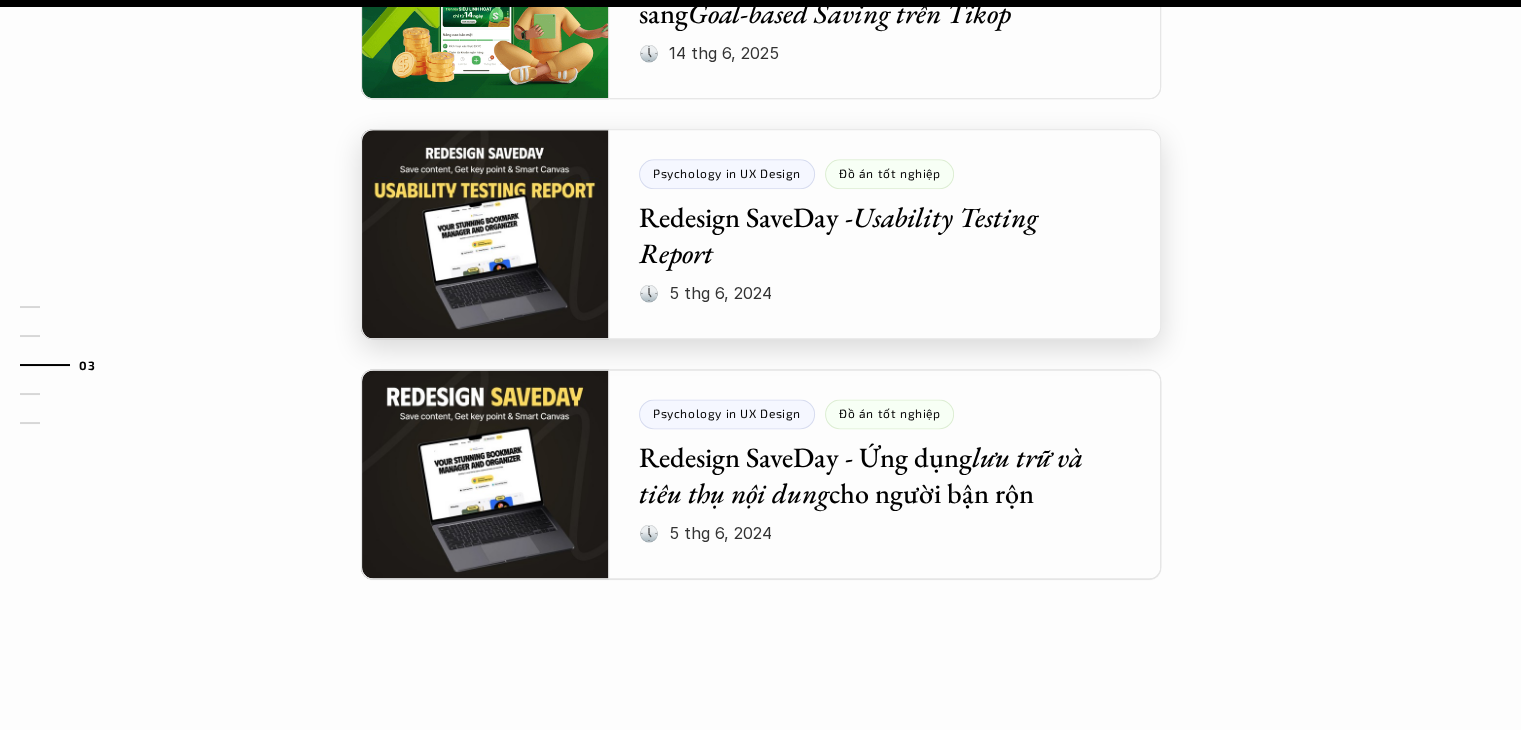 click at bounding box center (761, 234) 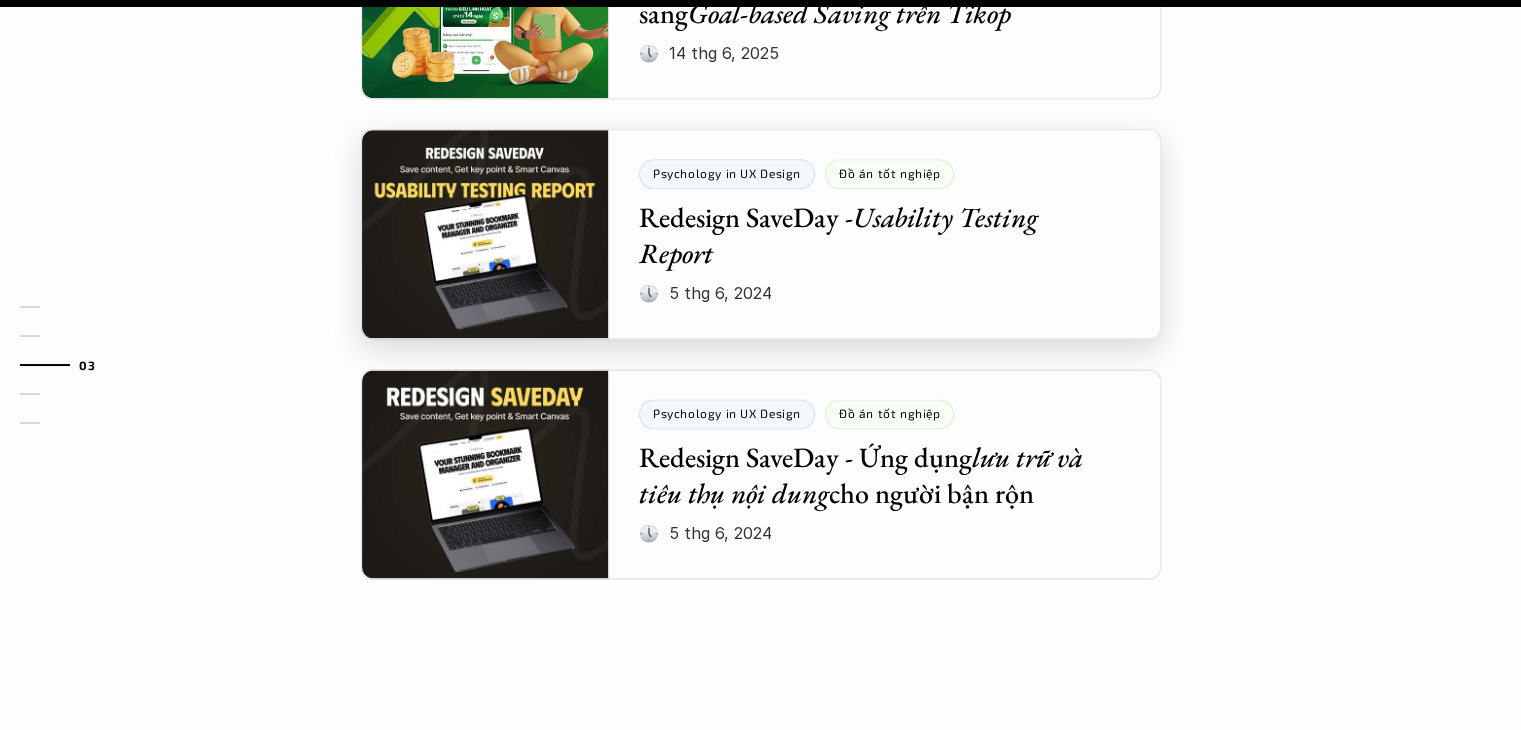 scroll, scrollTop: 0, scrollLeft: 0, axis: both 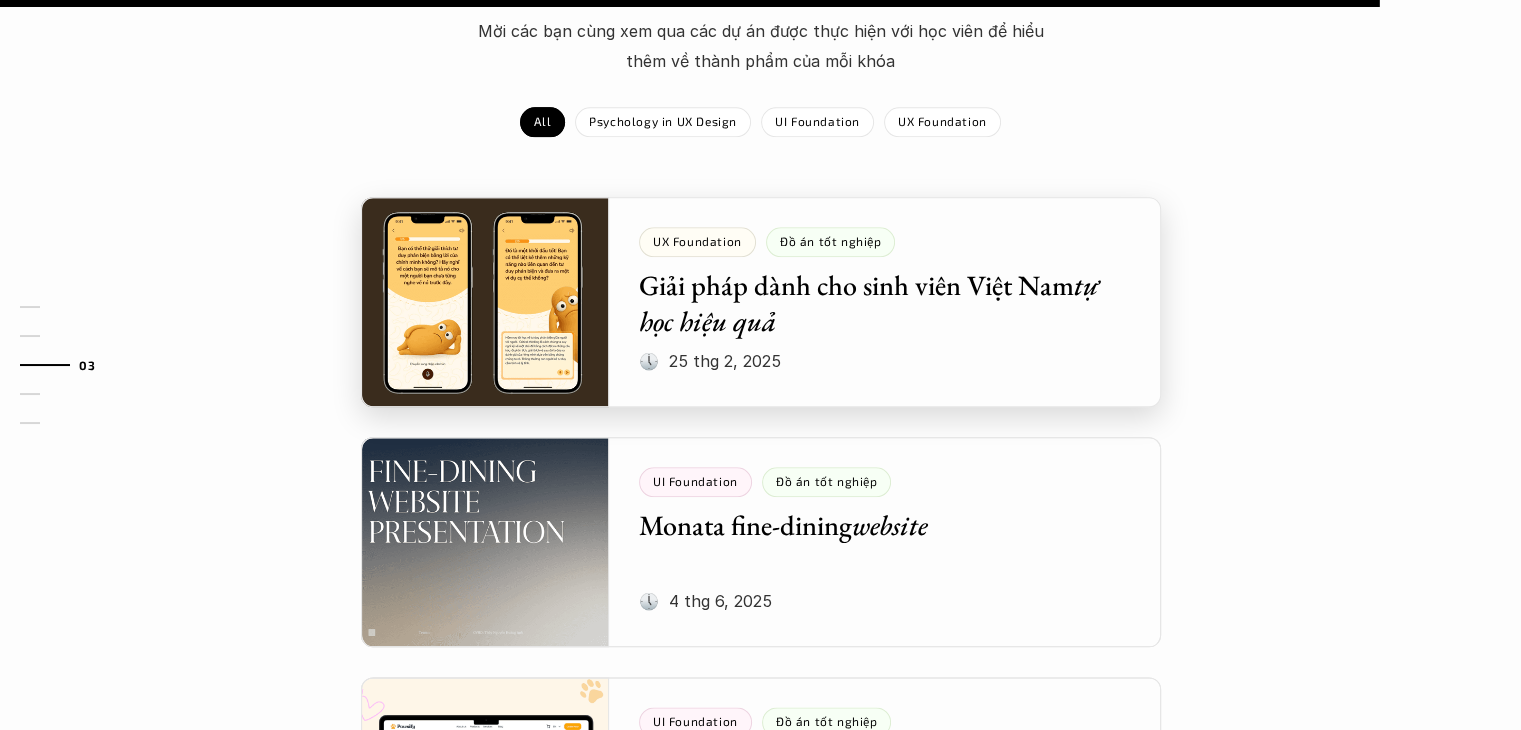 click at bounding box center (761, 302) 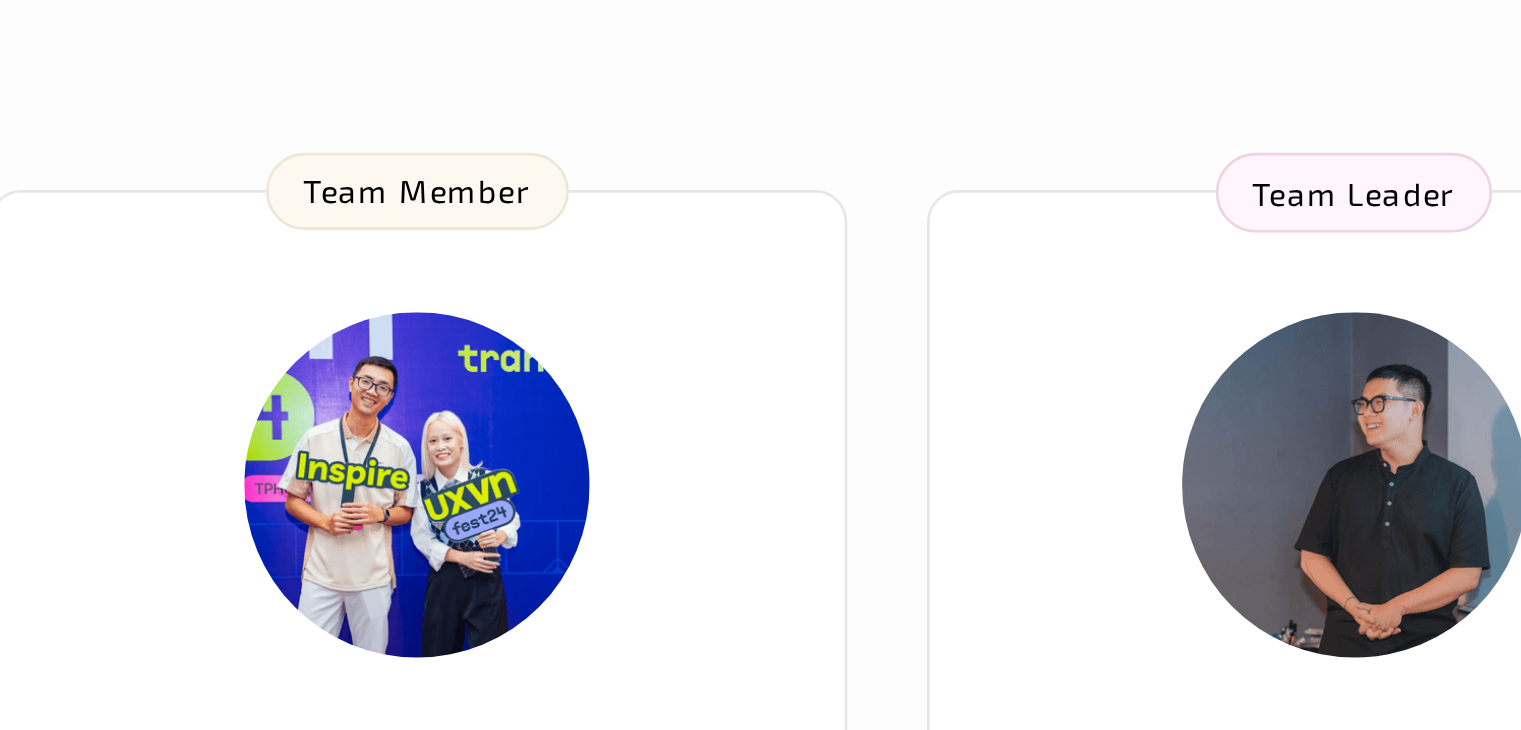 scroll, scrollTop: 288, scrollLeft: 0, axis: vertical 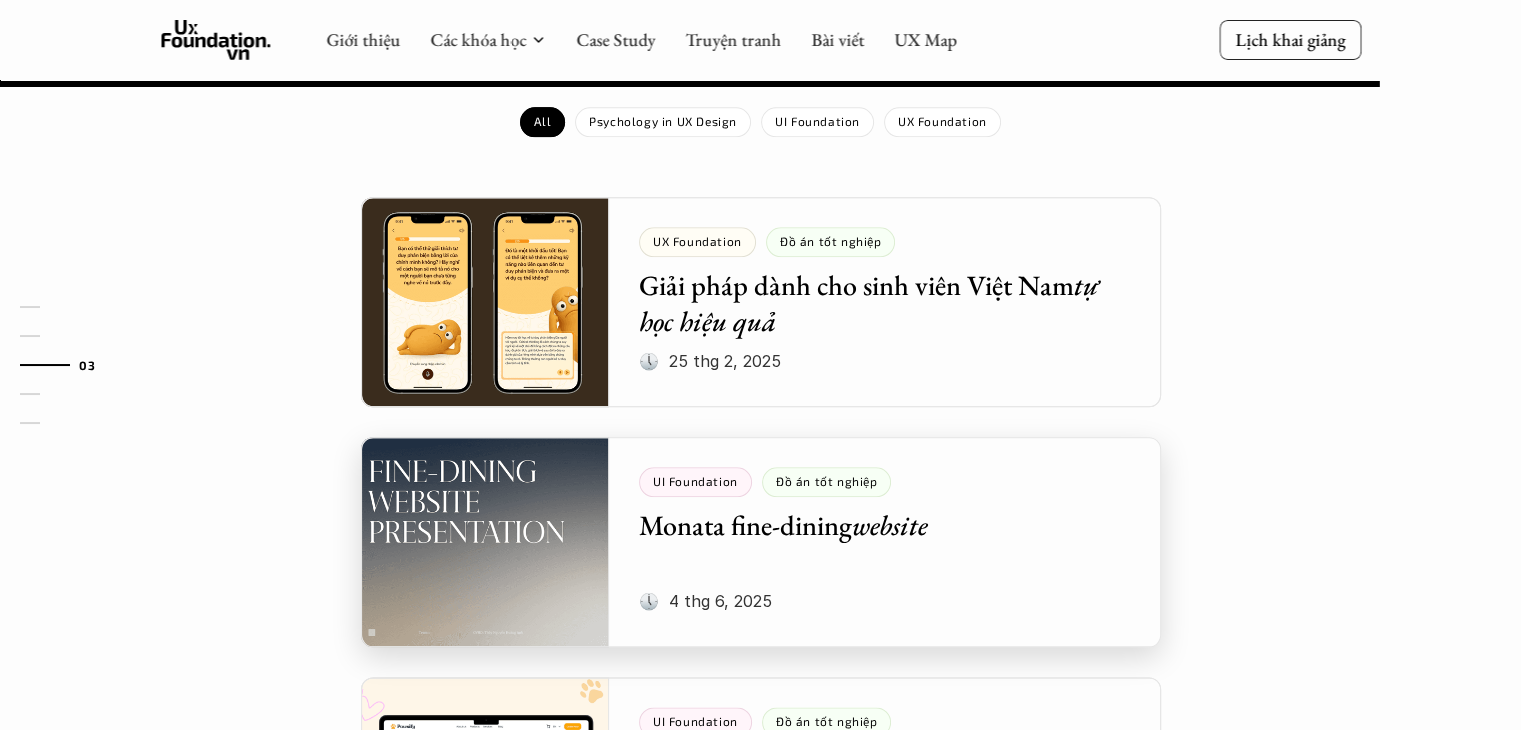 click at bounding box center [761, 542] 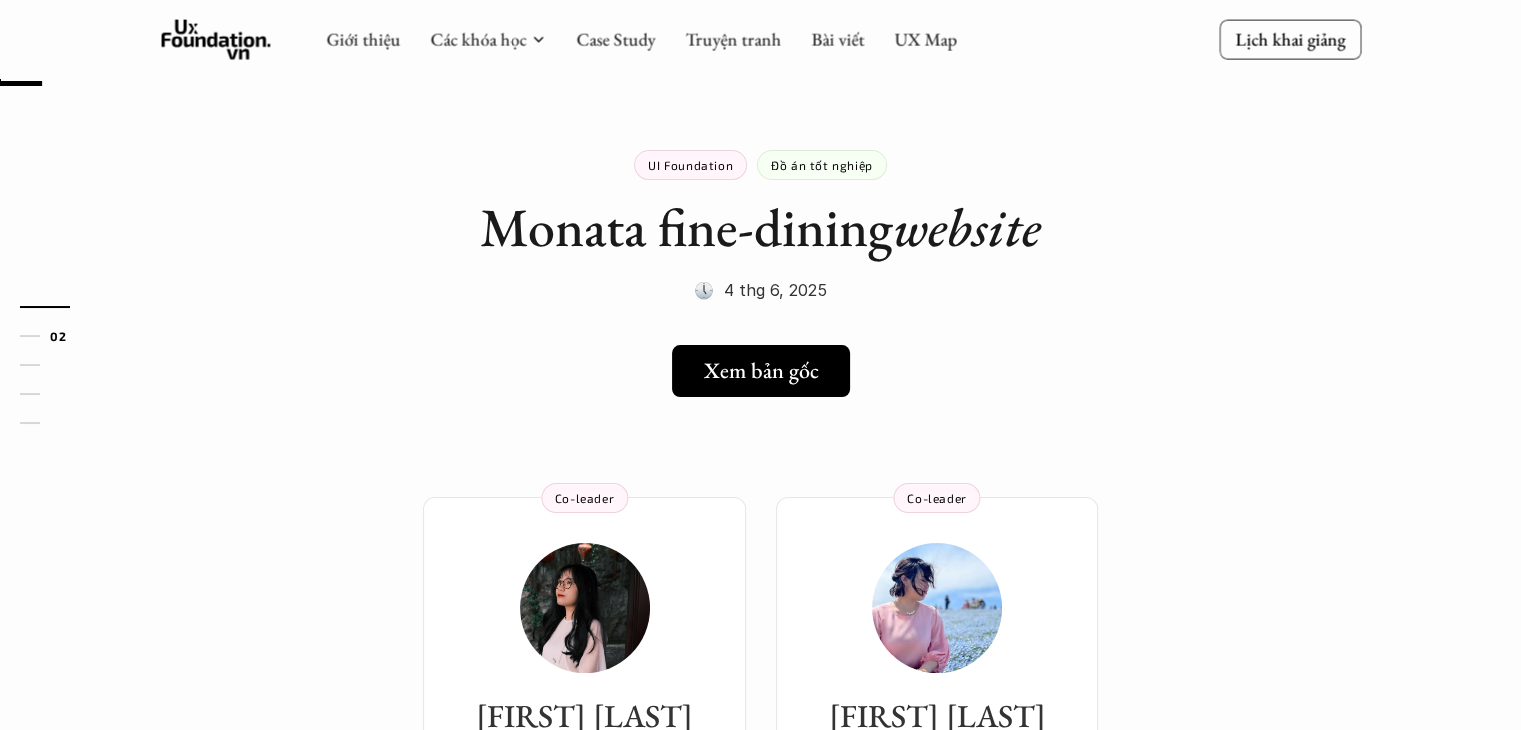 scroll, scrollTop: 255, scrollLeft: 0, axis: vertical 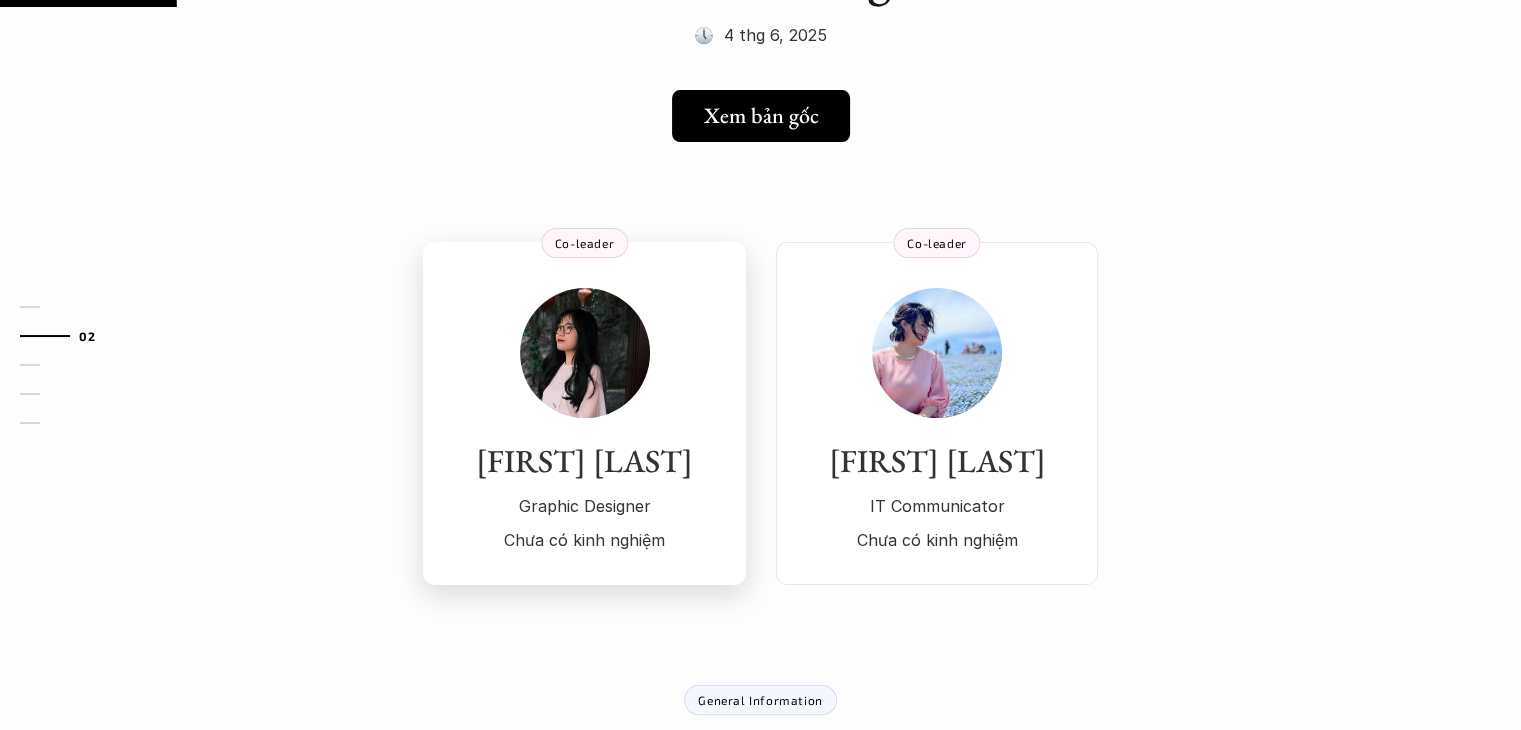 click at bounding box center [585, 353] 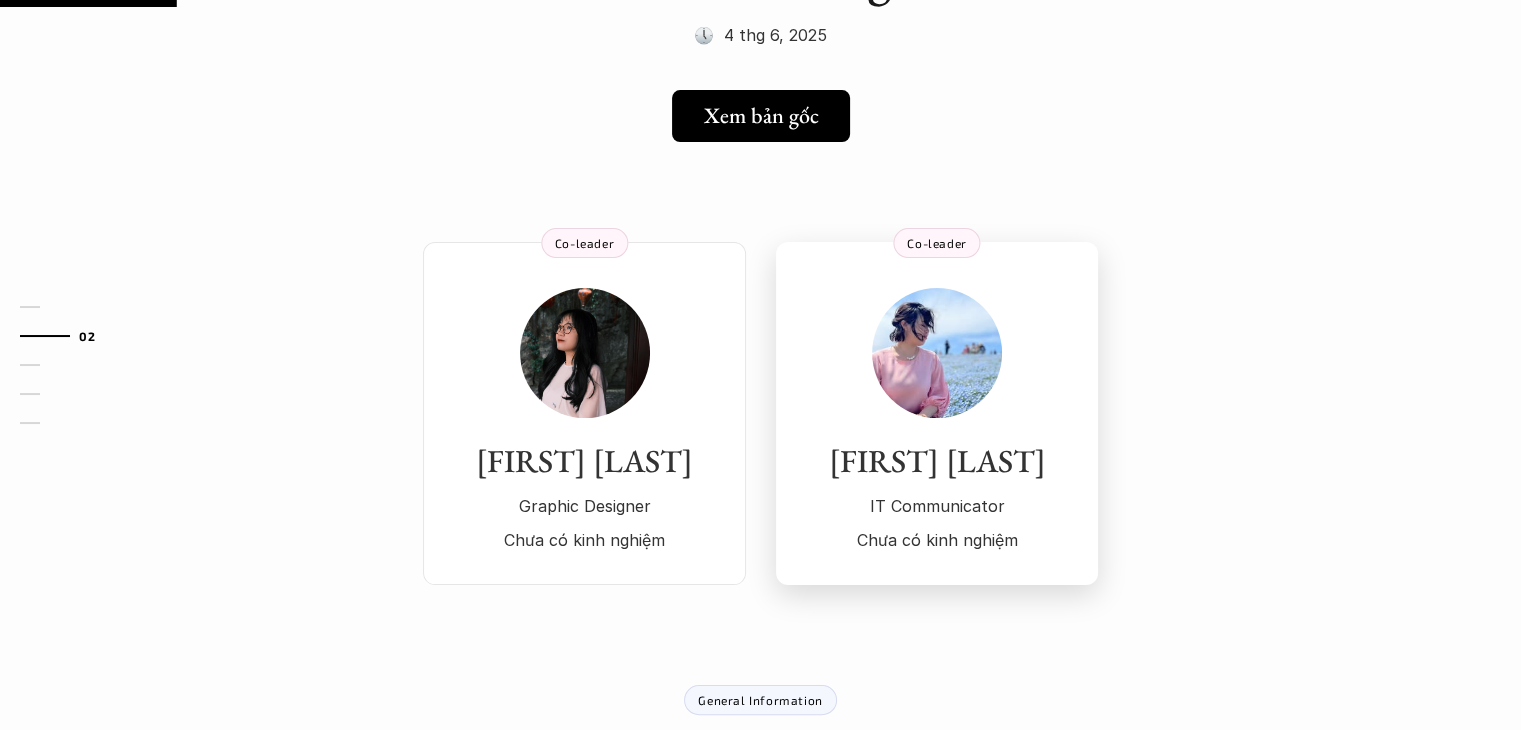 click at bounding box center (937, 353) 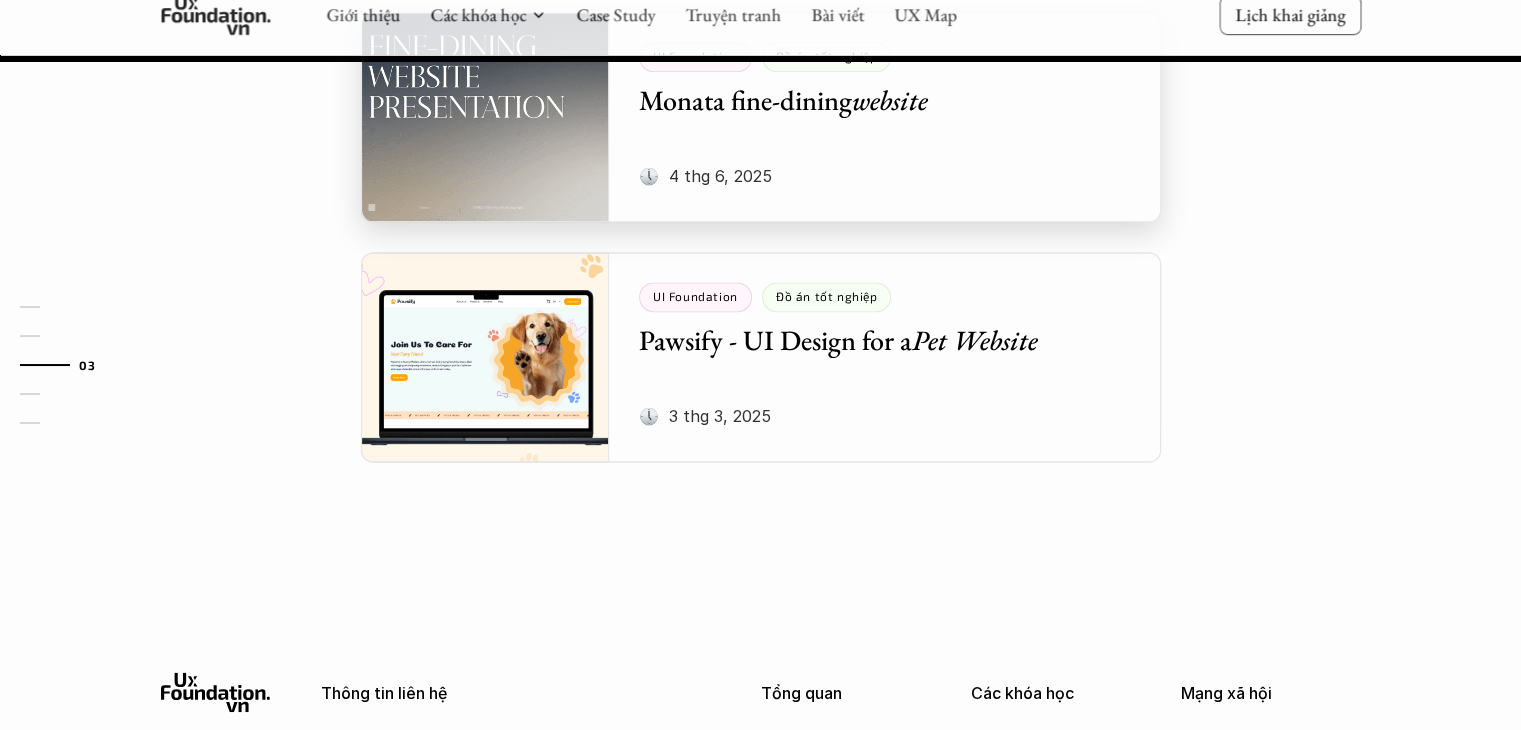 scroll, scrollTop: 2623, scrollLeft: 0, axis: vertical 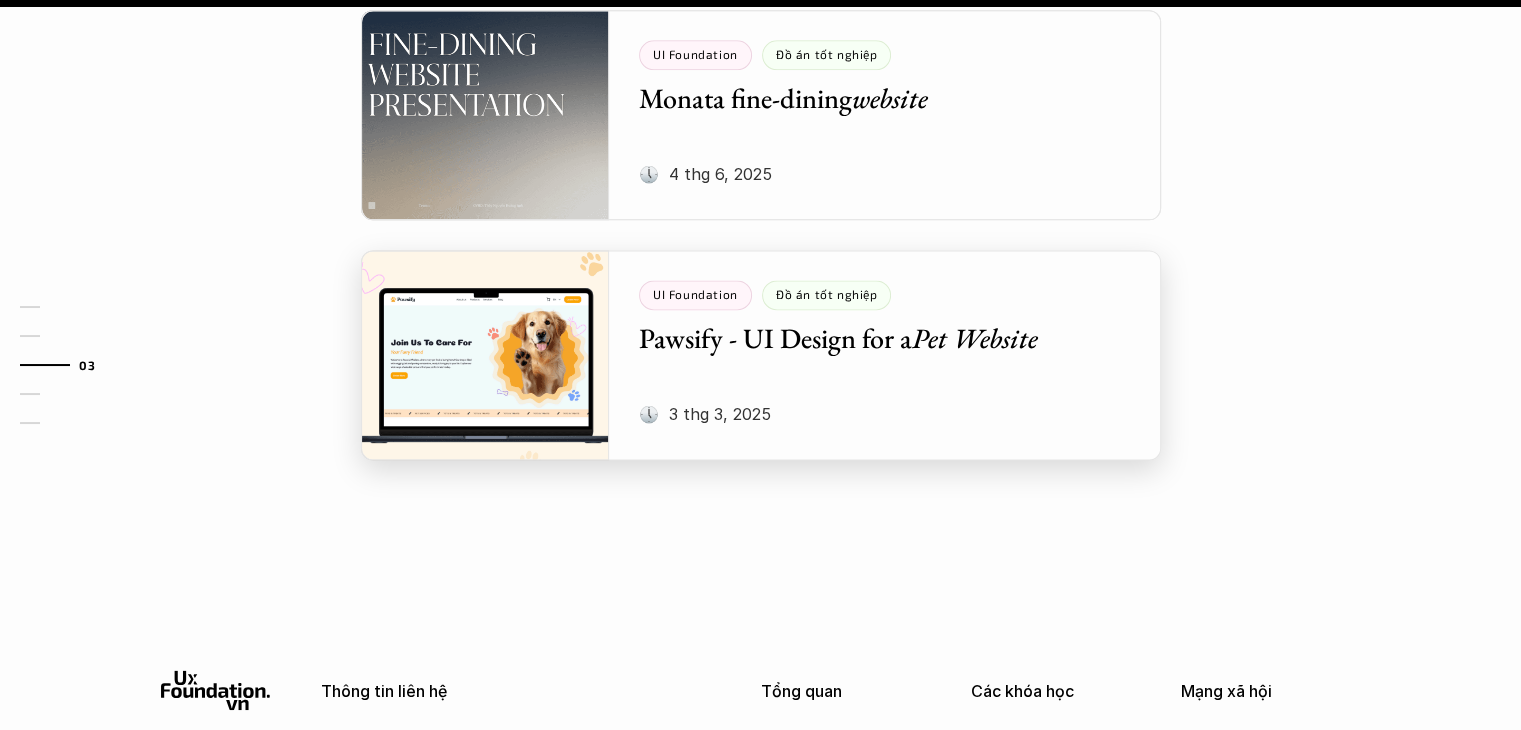 click at bounding box center (761, 355) 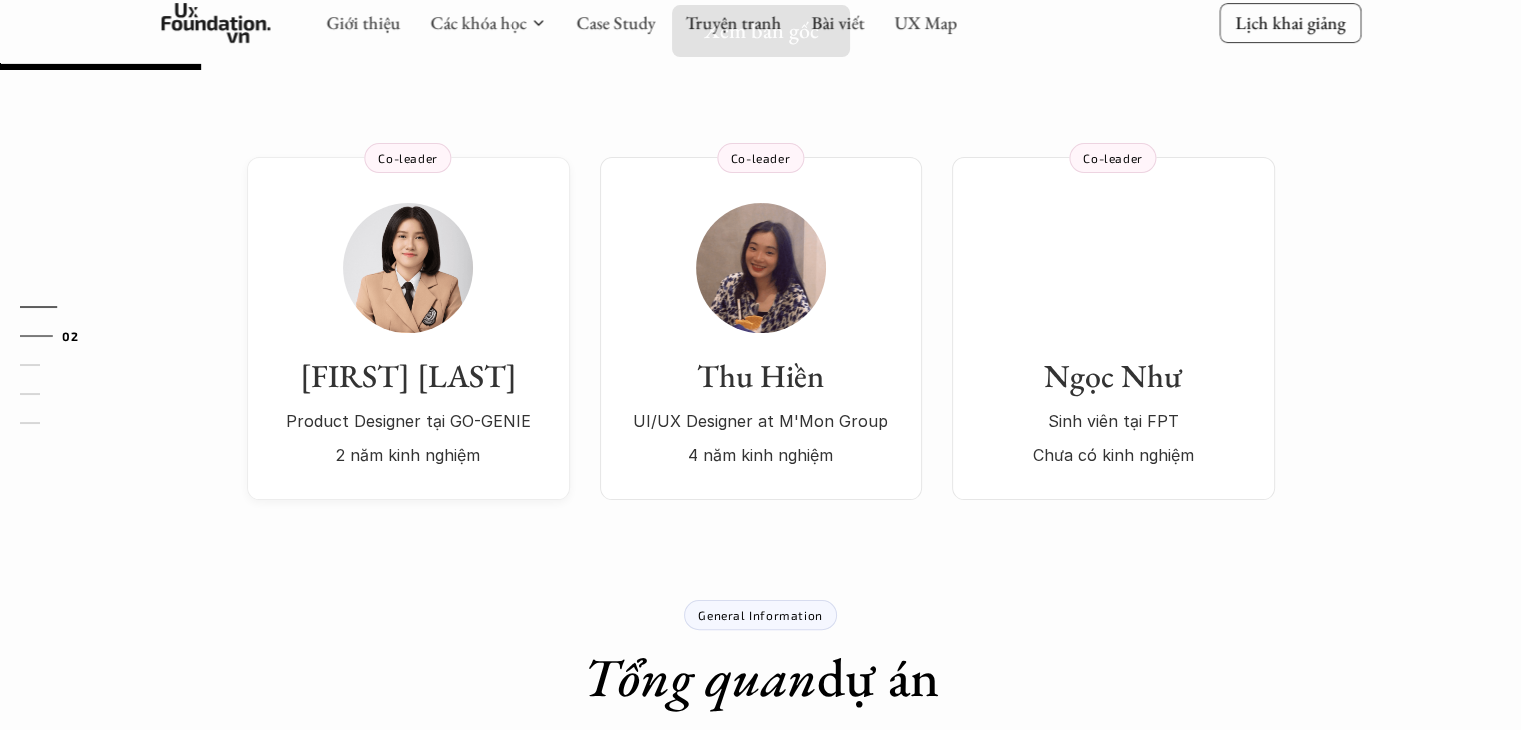scroll, scrollTop: 342, scrollLeft: 0, axis: vertical 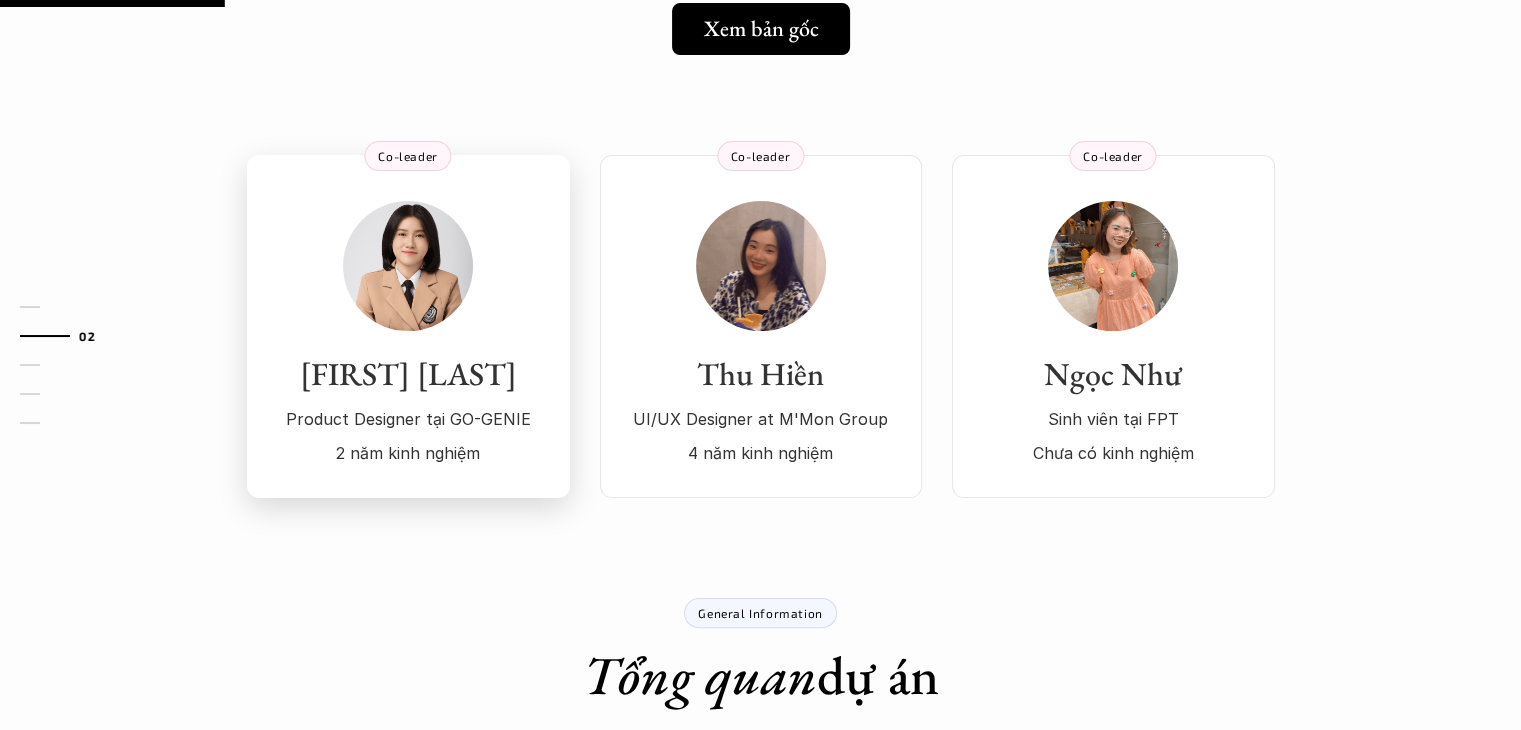 click at bounding box center (408, 266) 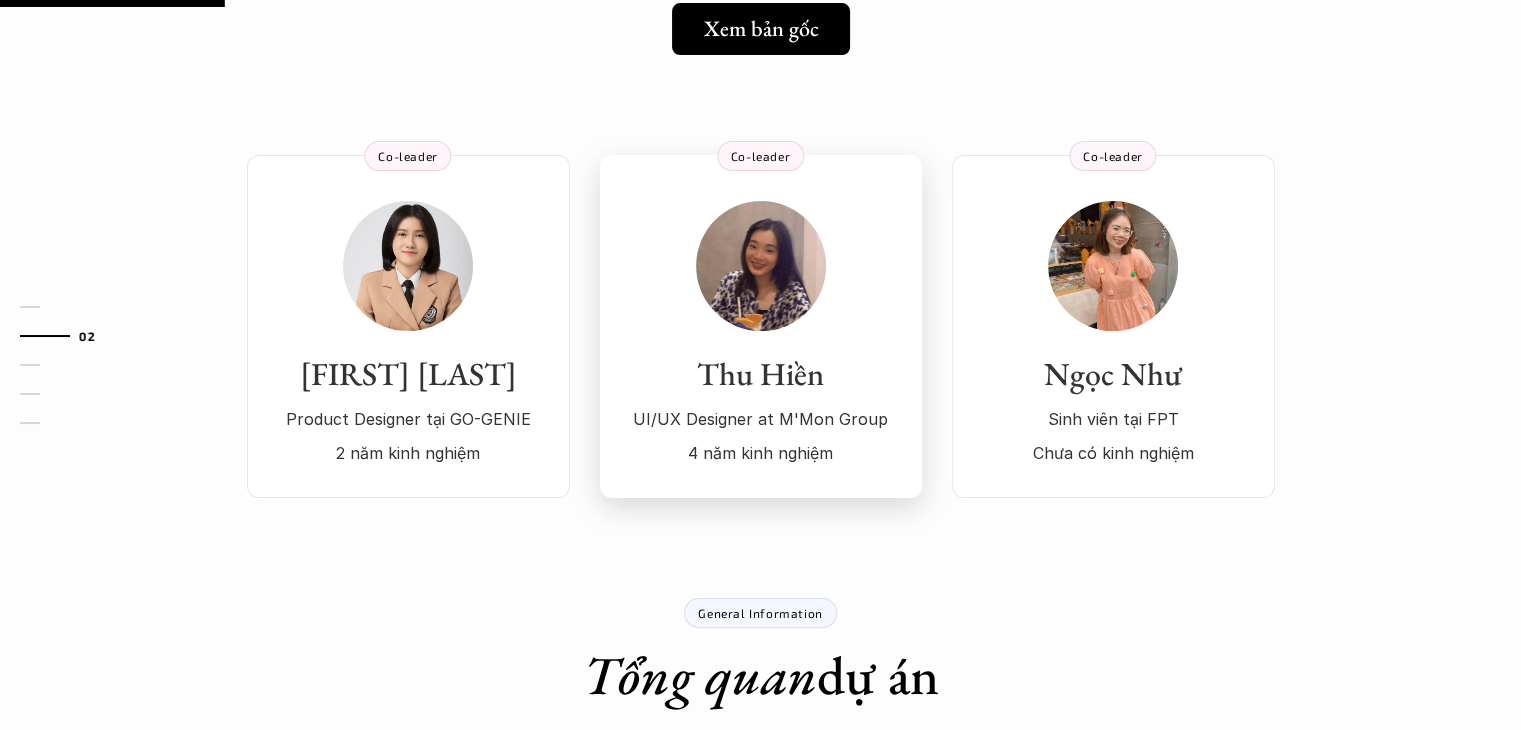 click at bounding box center (761, 266) 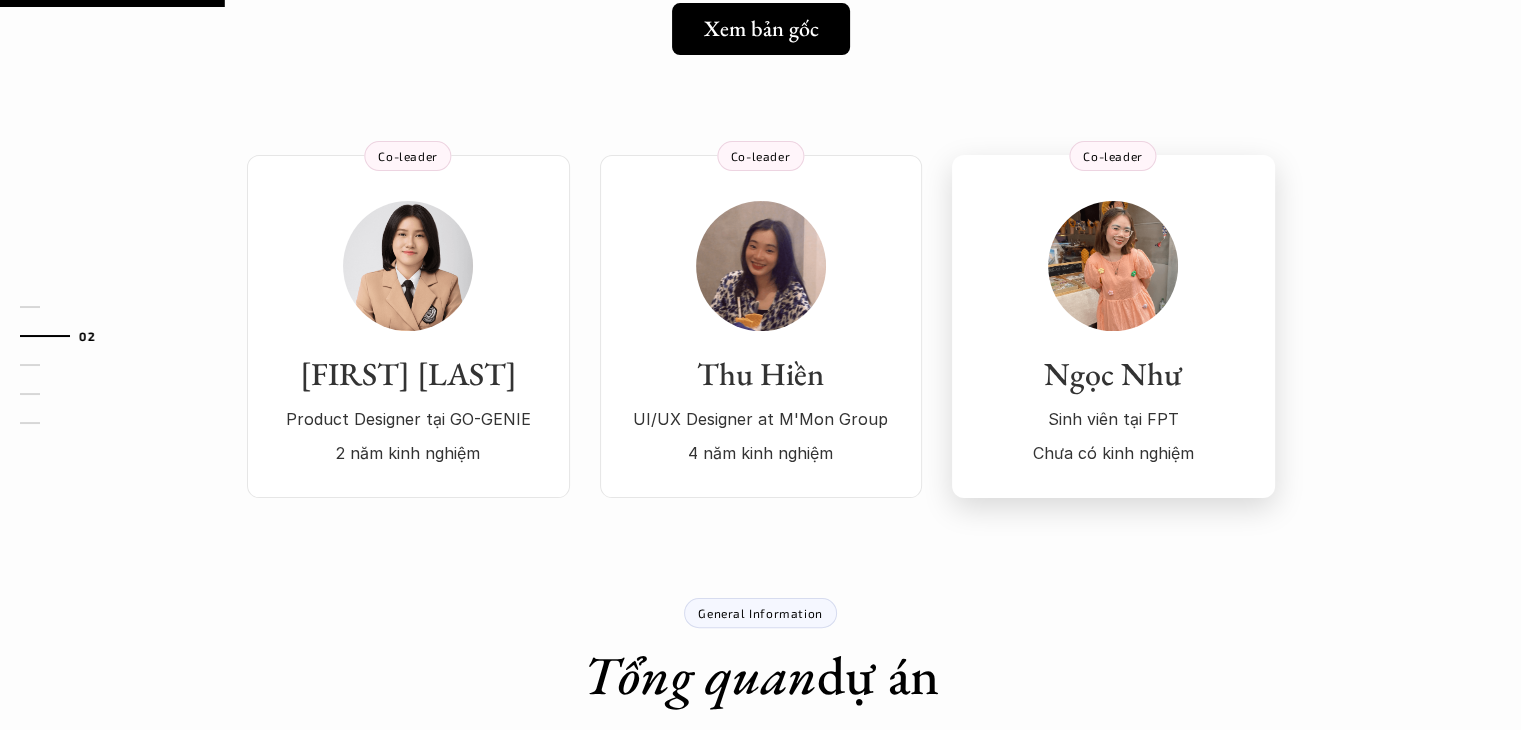 click at bounding box center (1113, 266) 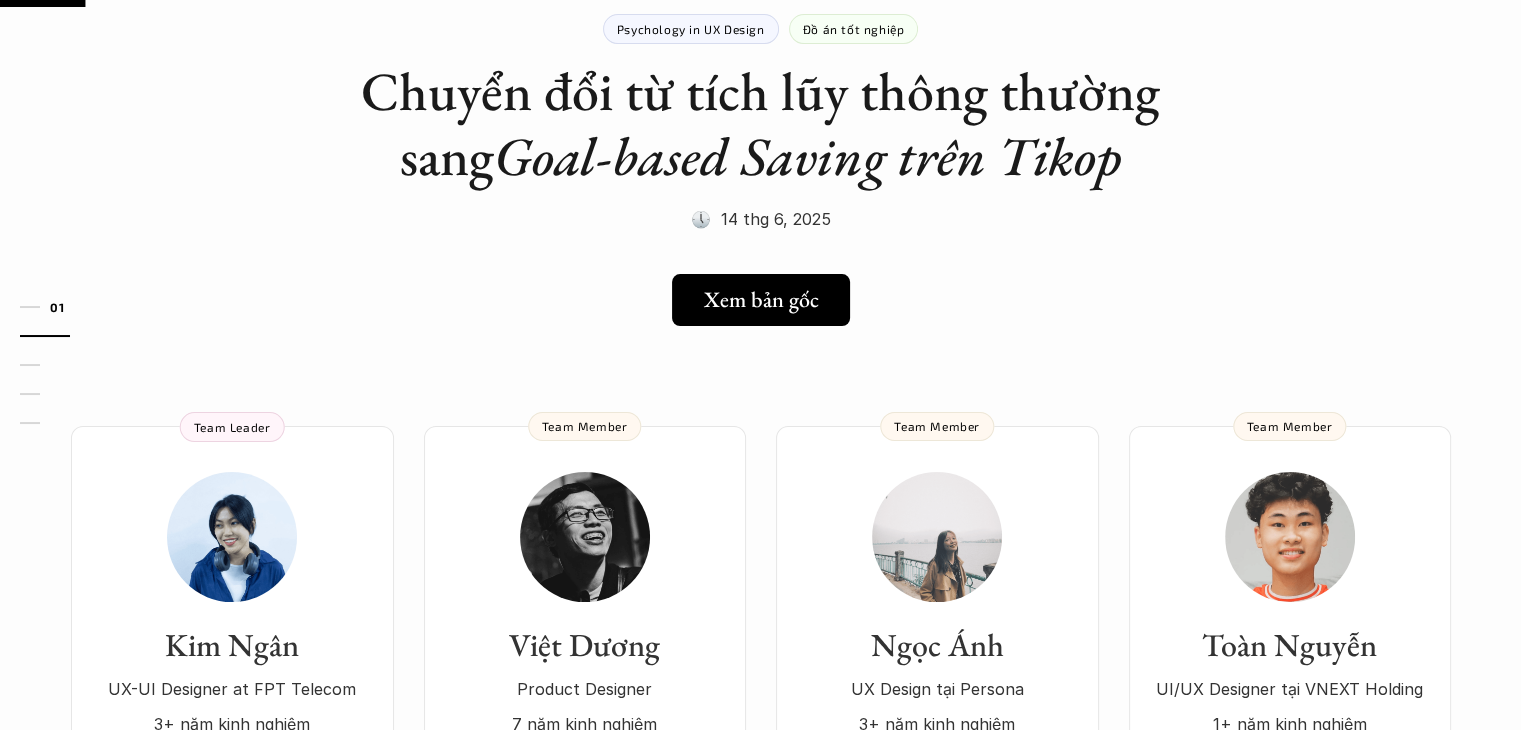 scroll, scrollTop: 0, scrollLeft: 0, axis: both 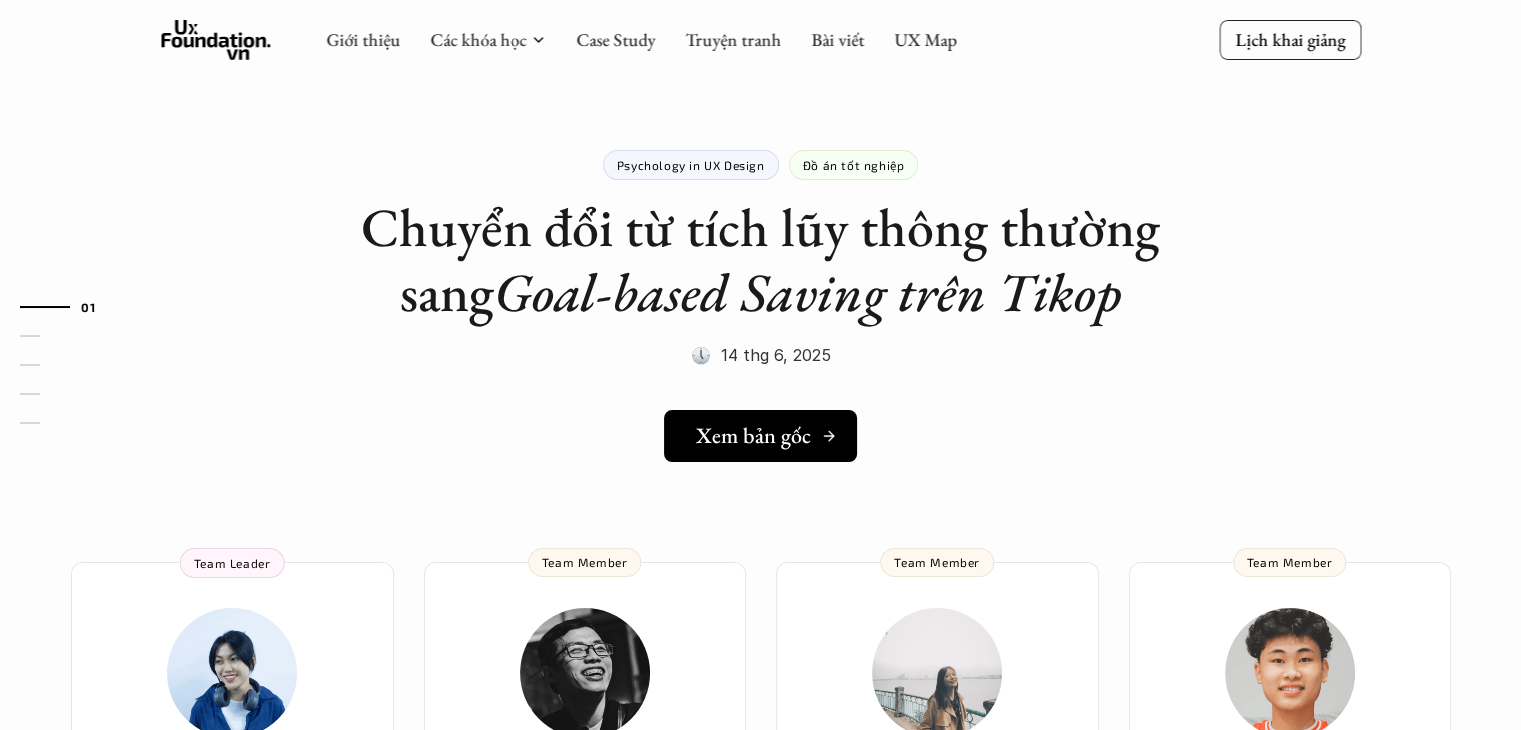 click on "Xem bản gốc" at bounding box center [753, 436] 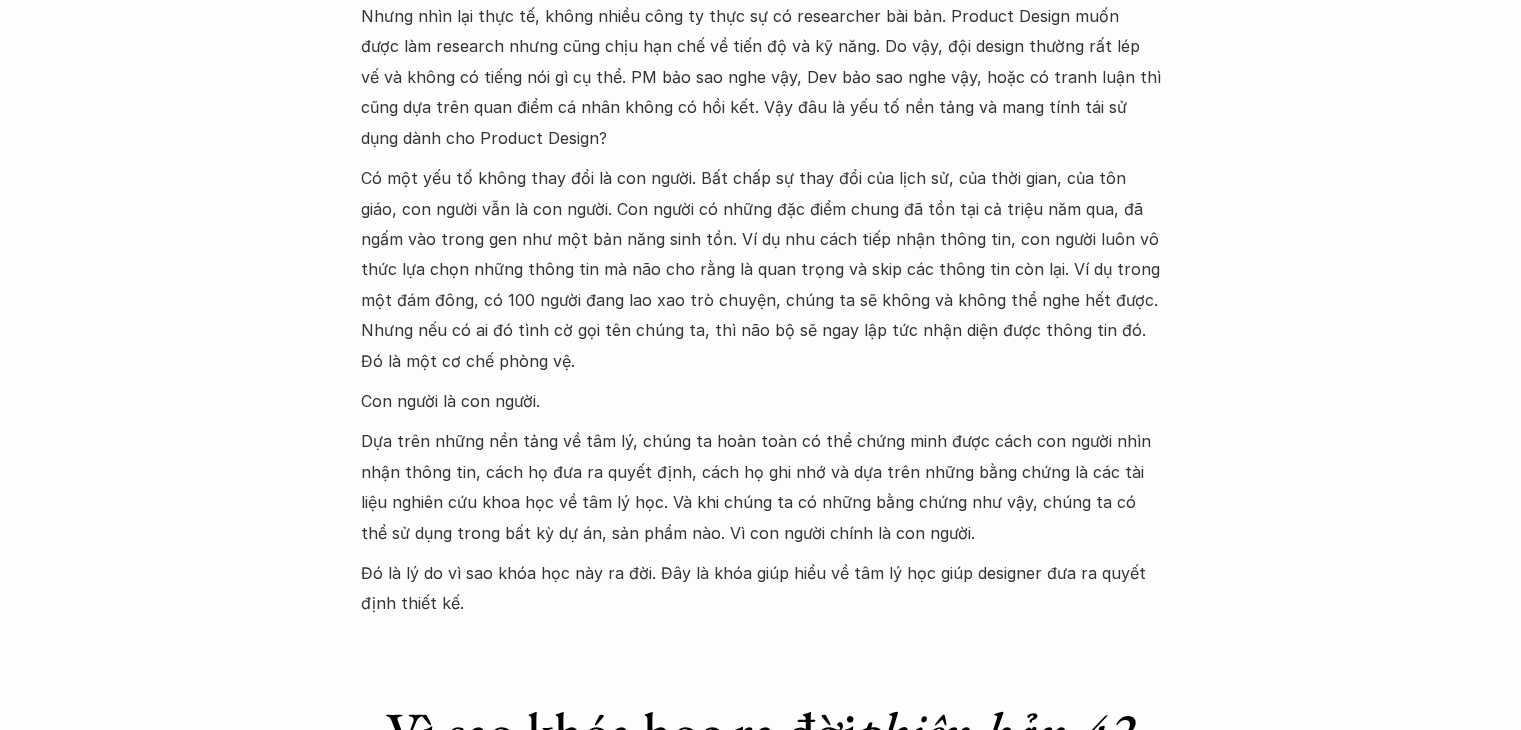 scroll, scrollTop: 2500, scrollLeft: 0, axis: vertical 